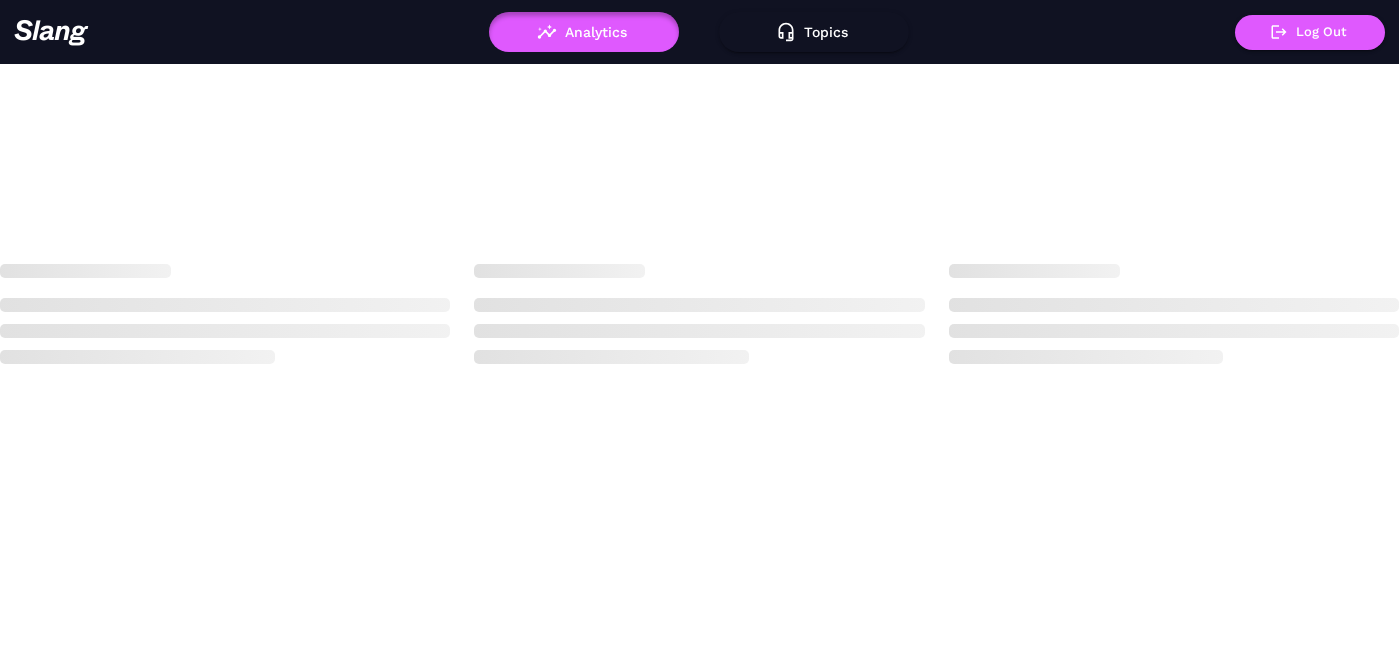 scroll, scrollTop: 0, scrollLeft: 0, axis: both 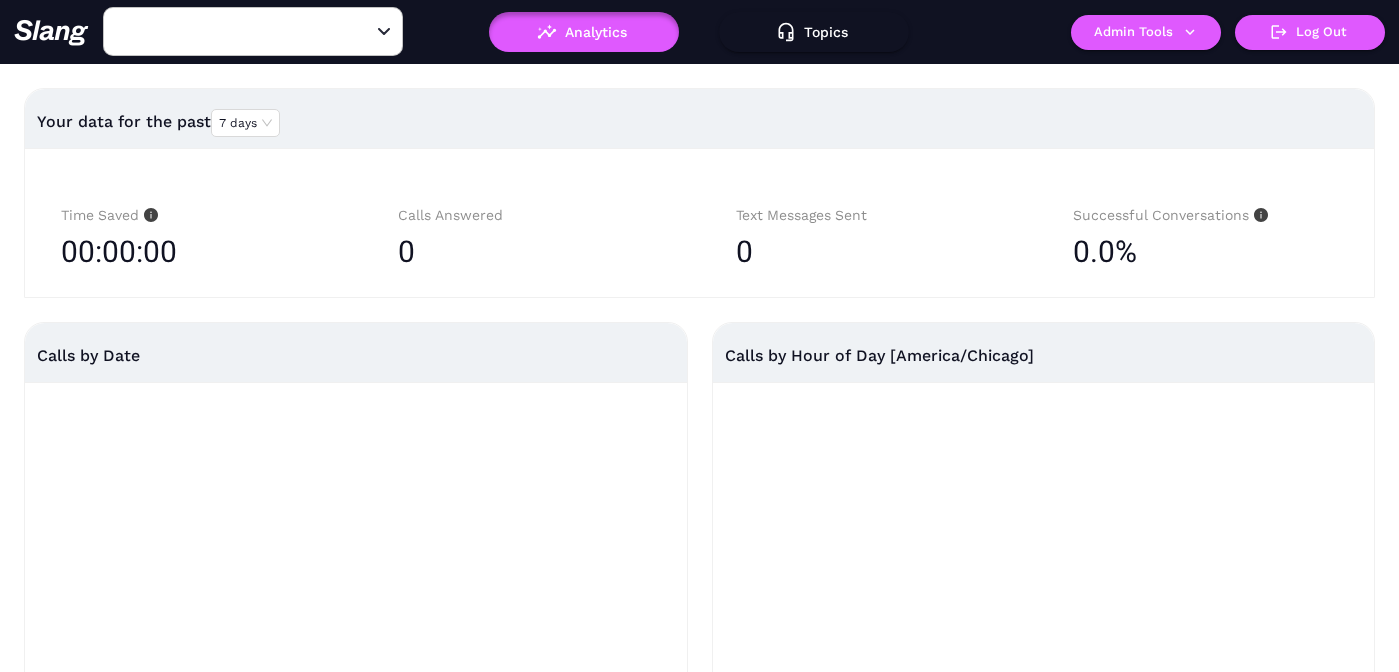 type on "Amelia Gene's" 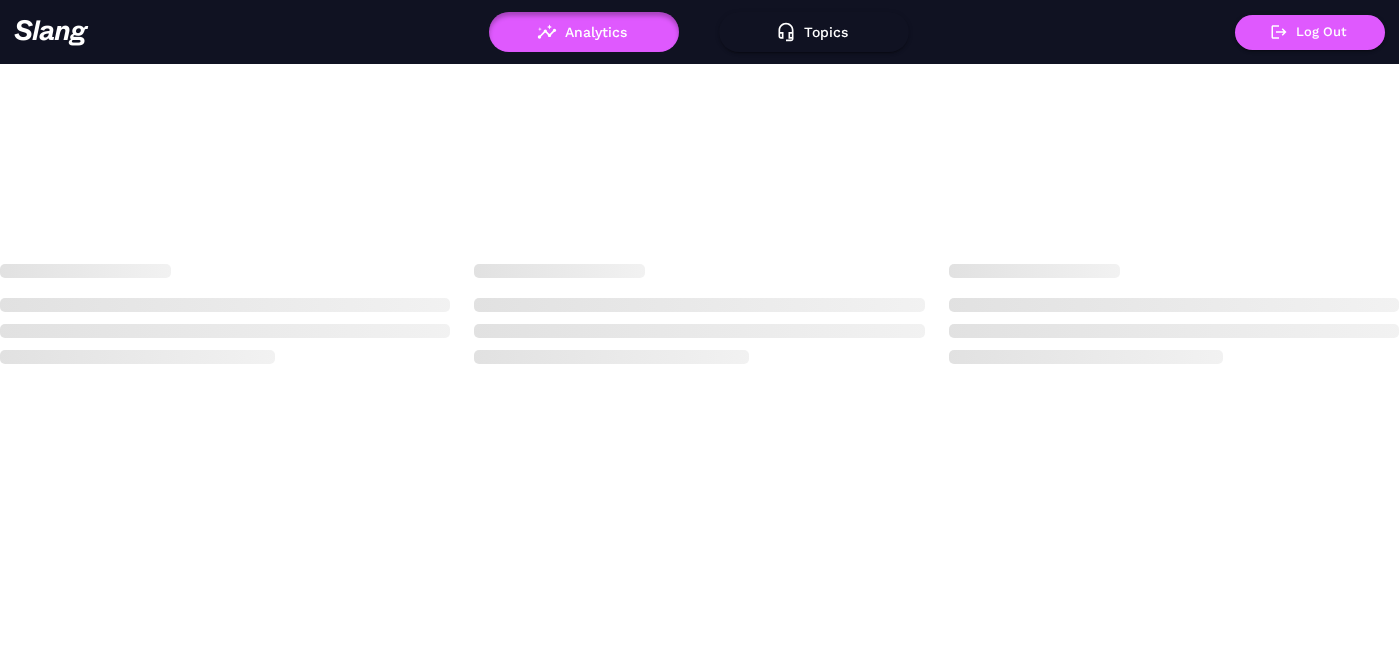 scroll, scrollTop: 0, scrollLeft: 0, axis: both 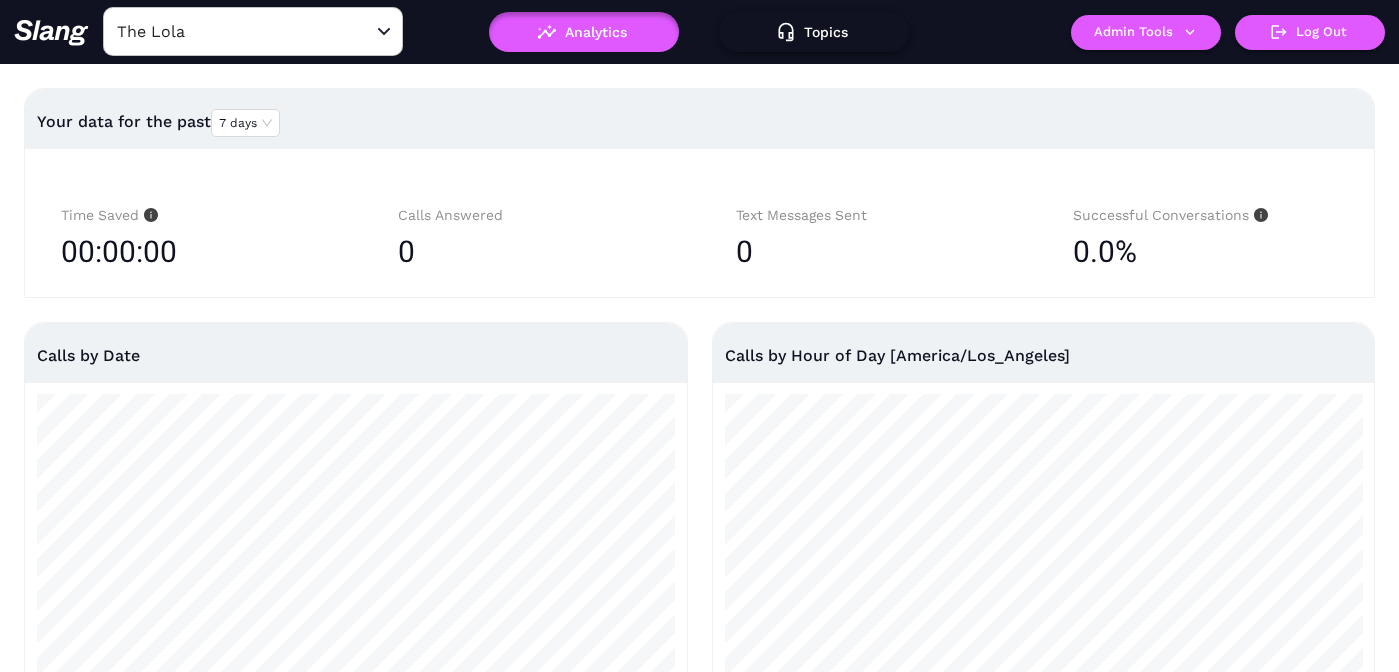 click on "Topics" at bounding box center (814, 32) 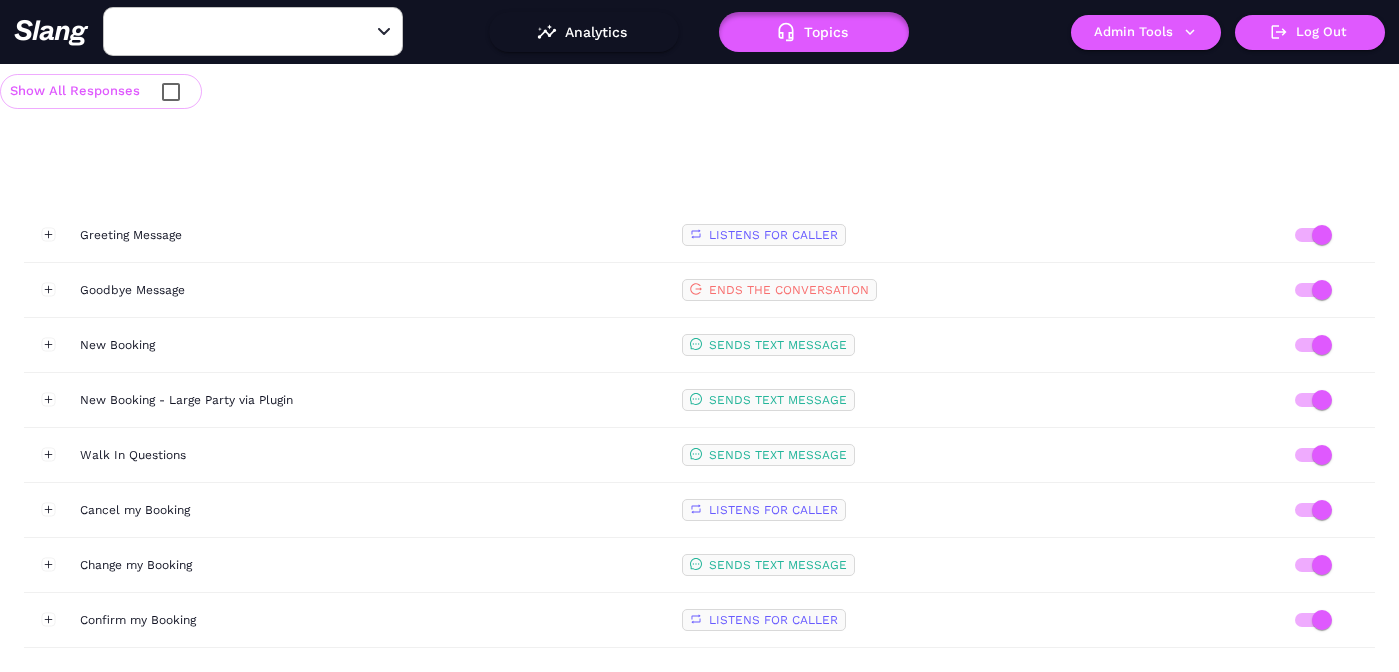 type on "The Lola" 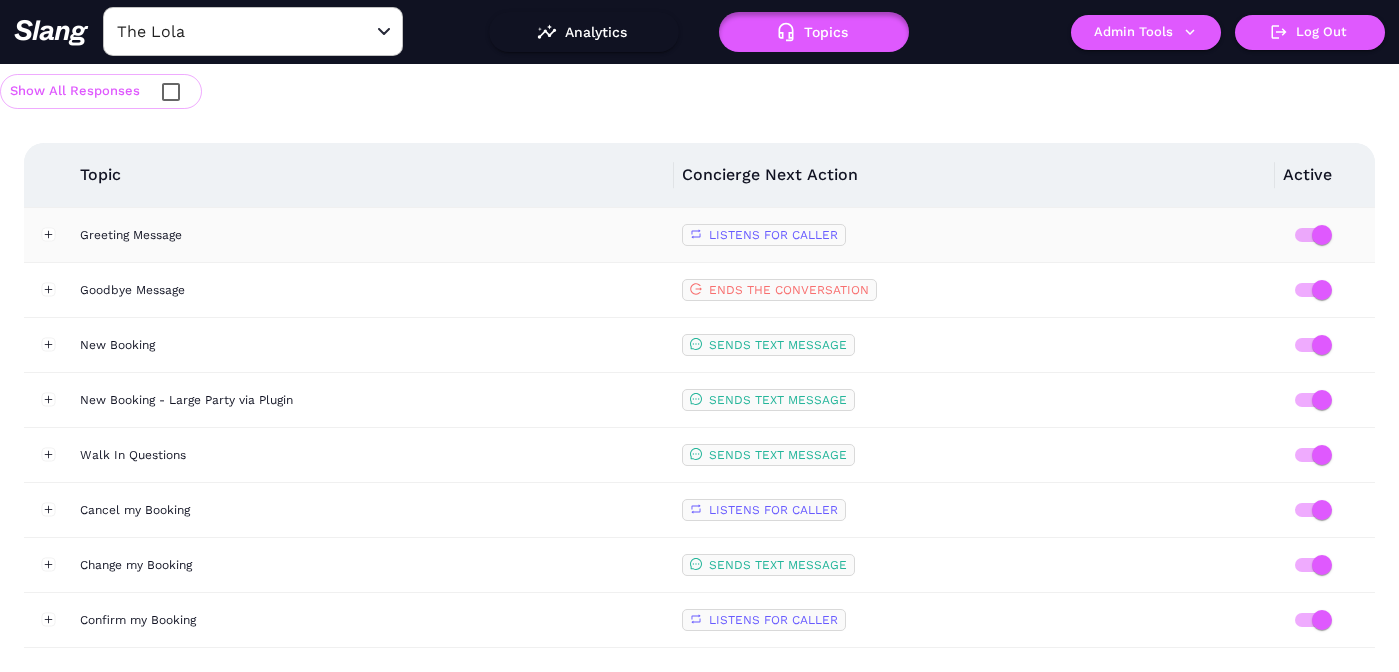 click on "LISTENS FOR CALLER" at bounding box center (975, 235) 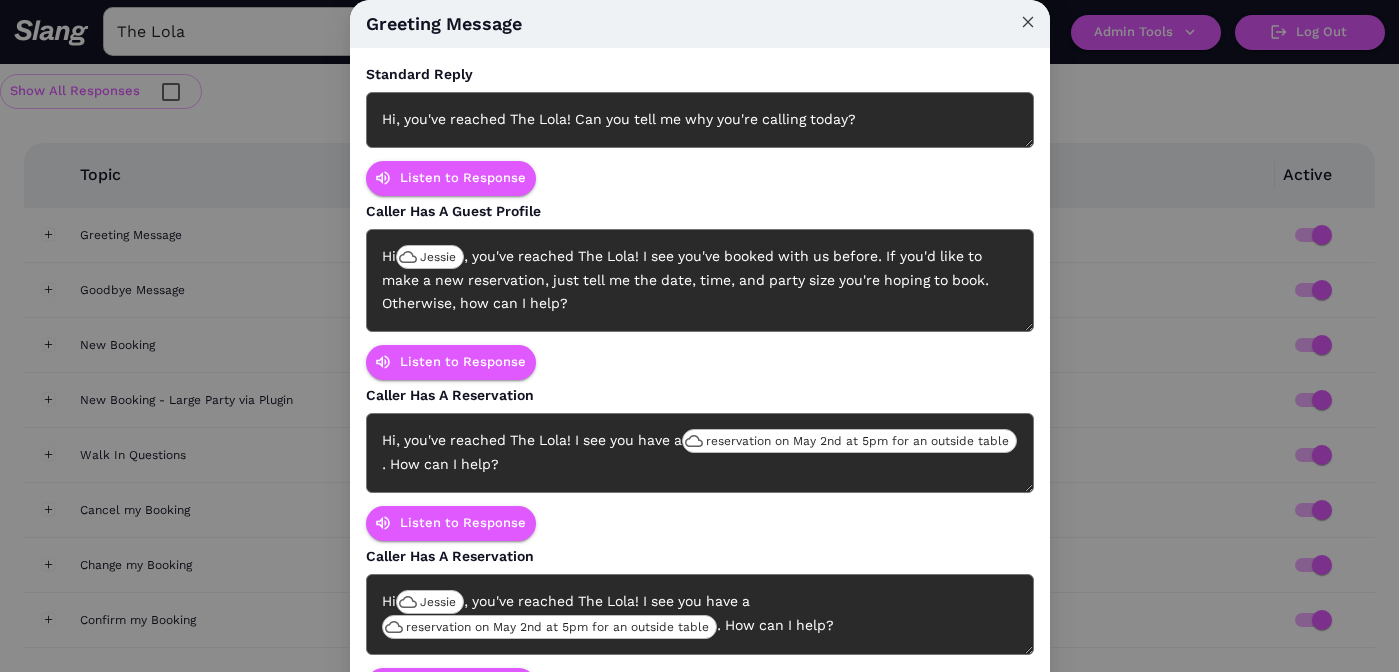 click 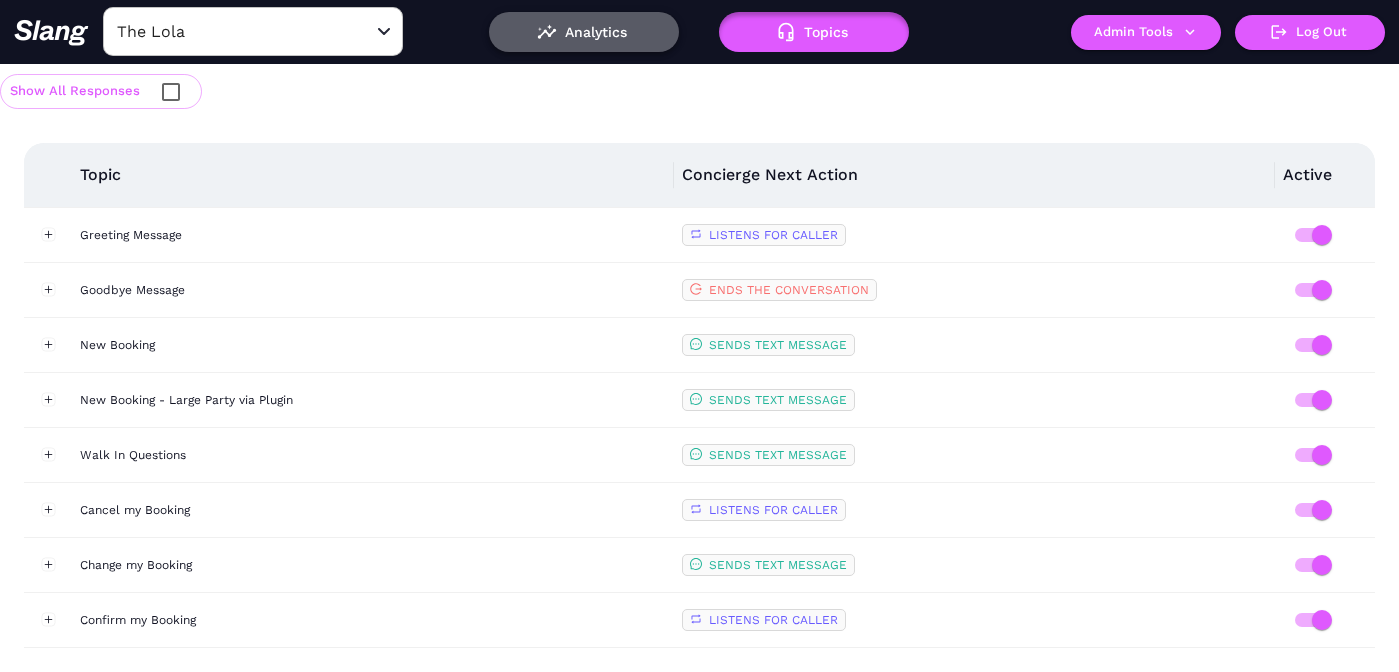 click on "Analytics" at bounding box center (584, 32) 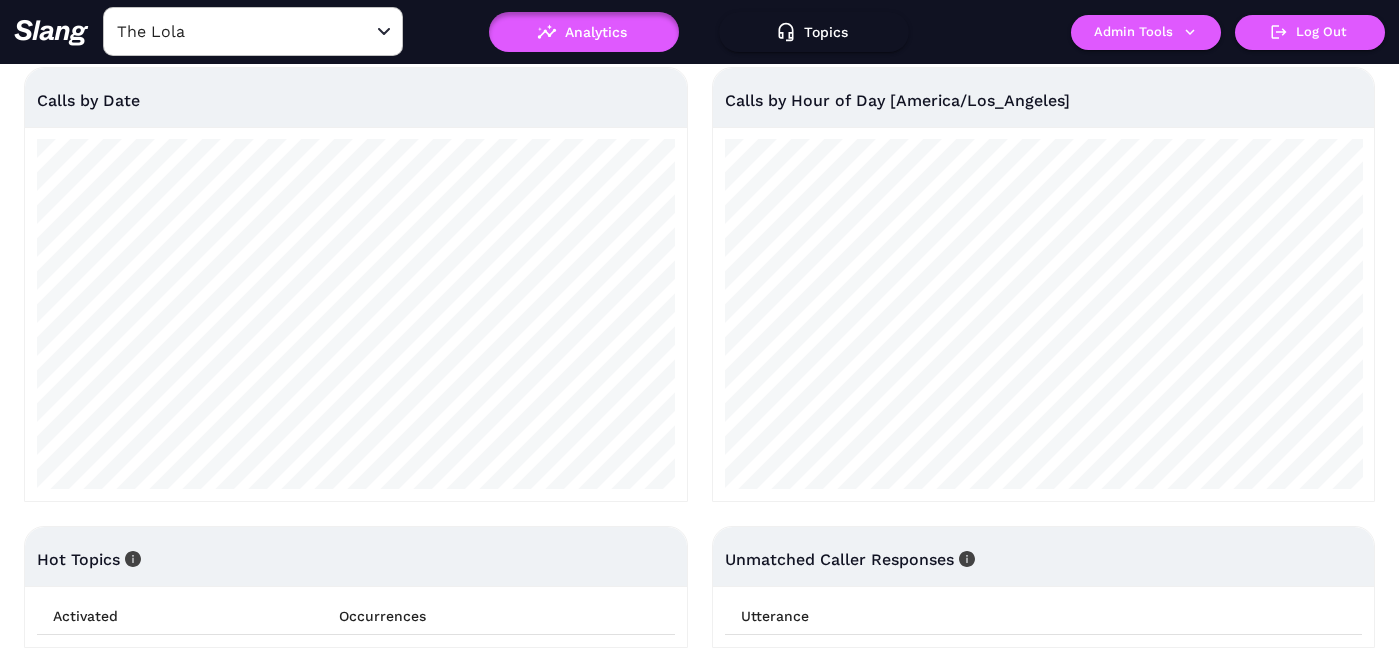 scroll, scrollTop: 0, scrollLeft: 0, axis: both 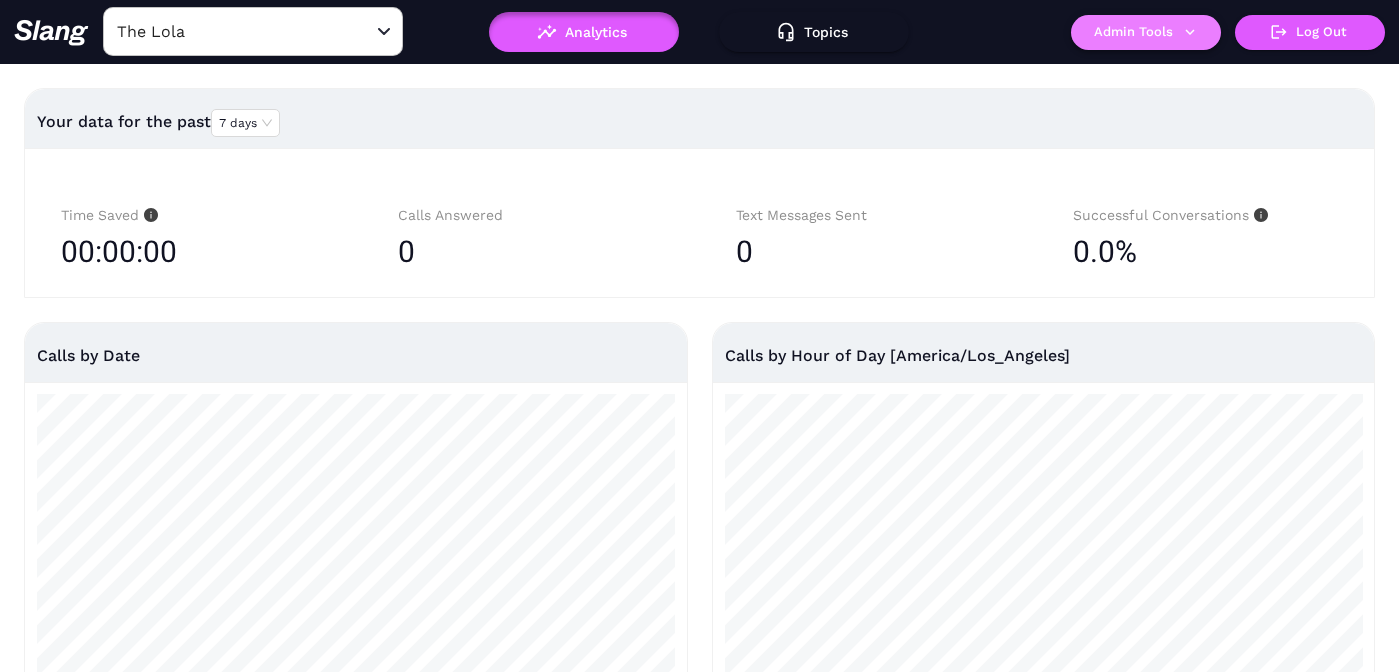 click on "Admin Tools" at bounding box center [1146, 32] 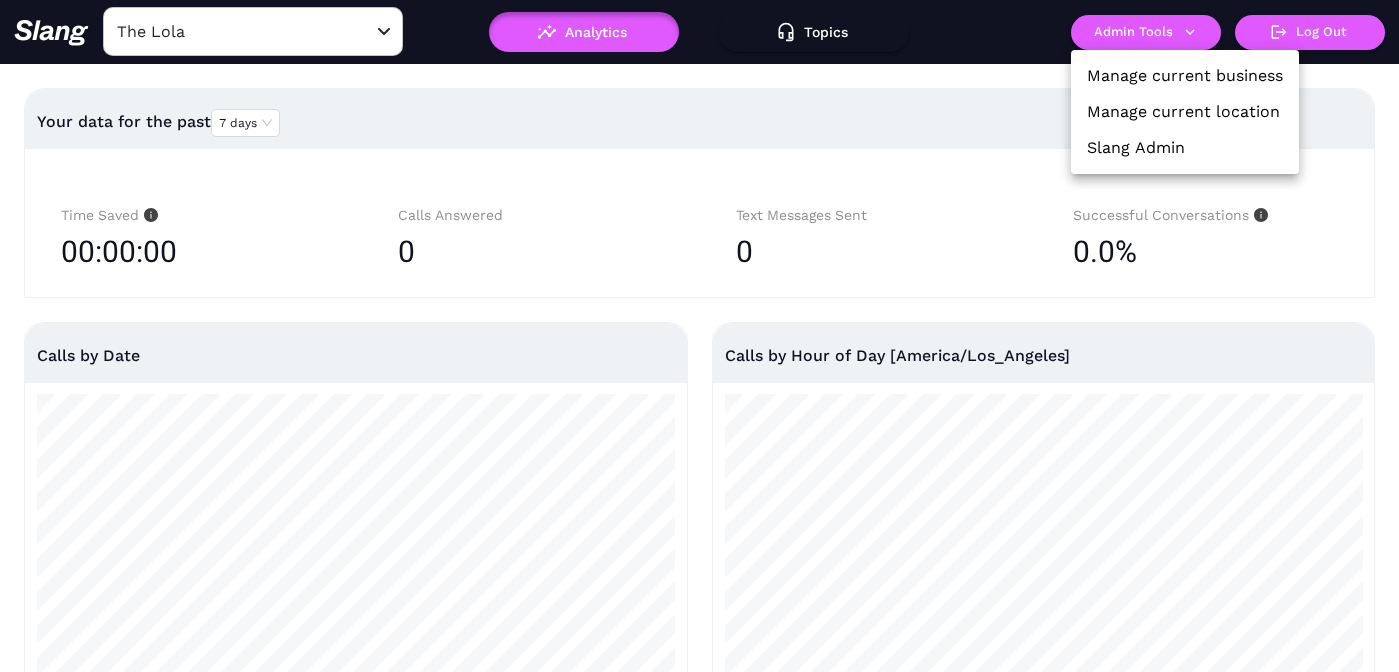 click on "Manage current location" at bounding box center (1183, 112) 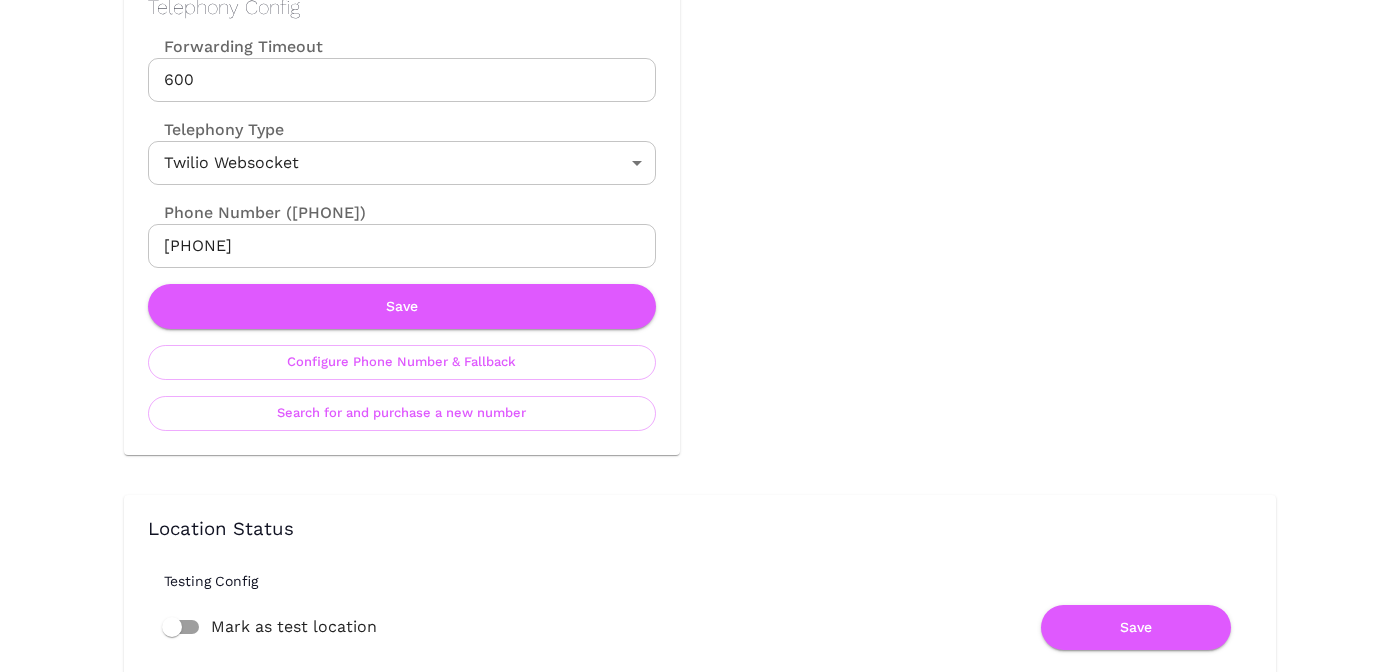 scroll, scrollTop: 630, scrollLeft: 0, axis: vertical 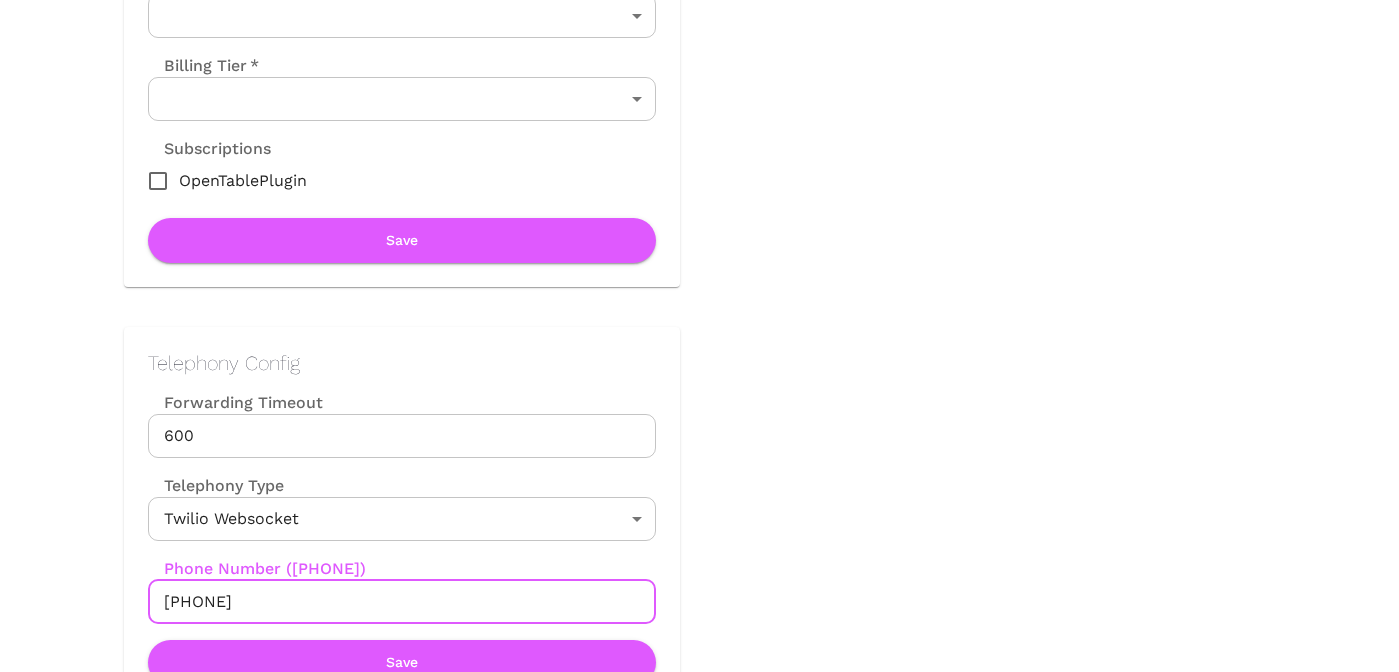 drag, startPoint x: 283, startPoint y: 604, endPoint x: 158, endPoint y: 603, distance: 125.004 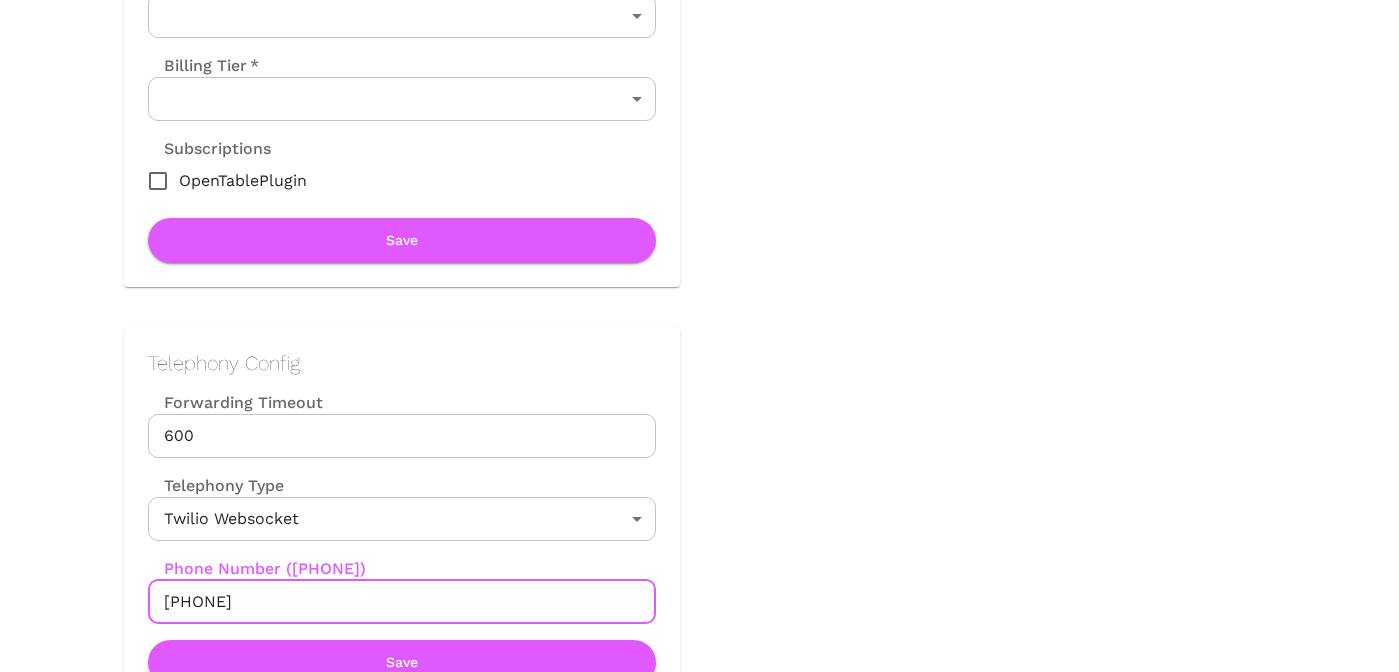 scroll, scrollTop: 0, scrollLeft: 0, axis: both 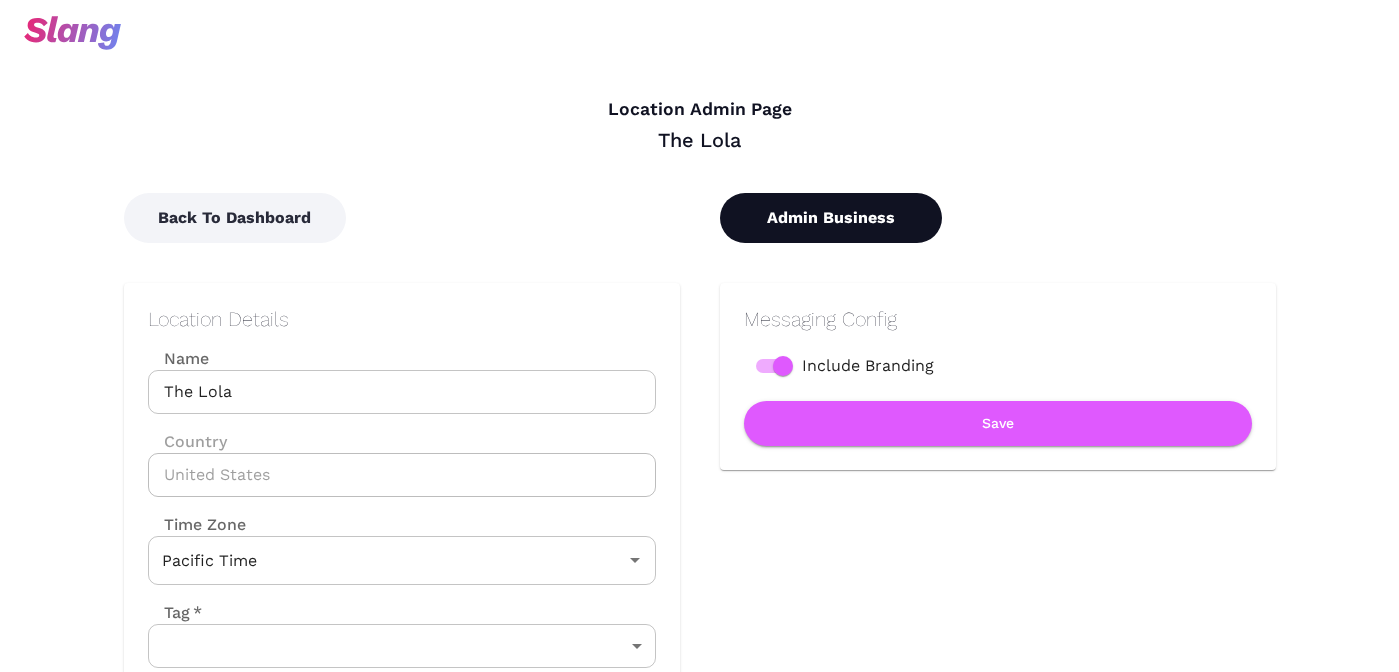 click on "Admin Business" at bounding box center (831, 218) 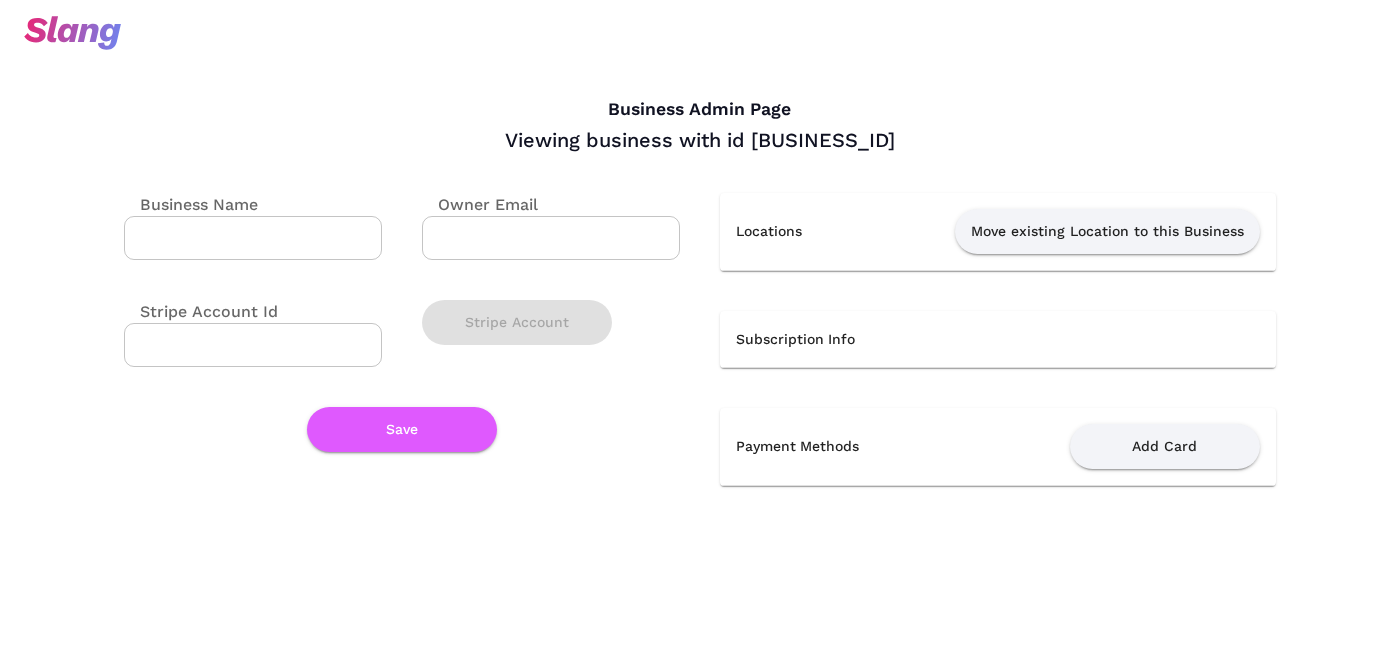 drag, startPoint x: 618, startPoint y: 140, endPoint x: 1036, endPoint y: 132, distance: 418.07654 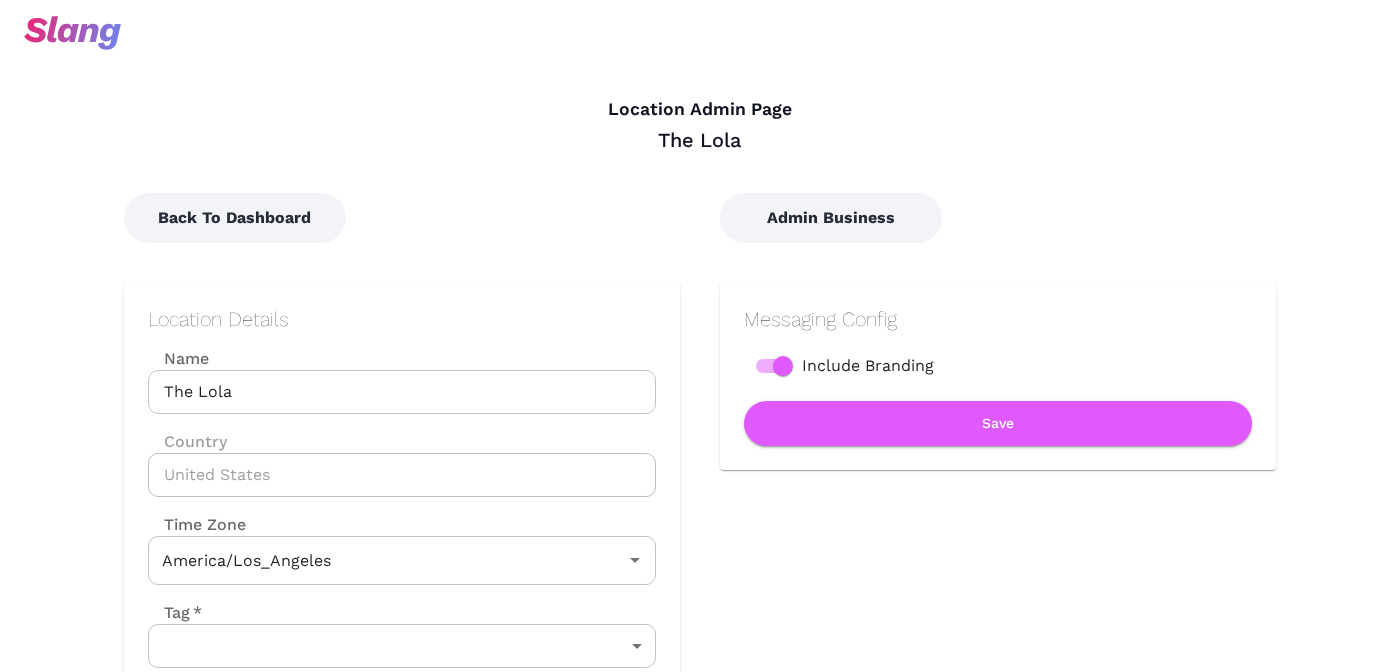 type on "Pacific Time" 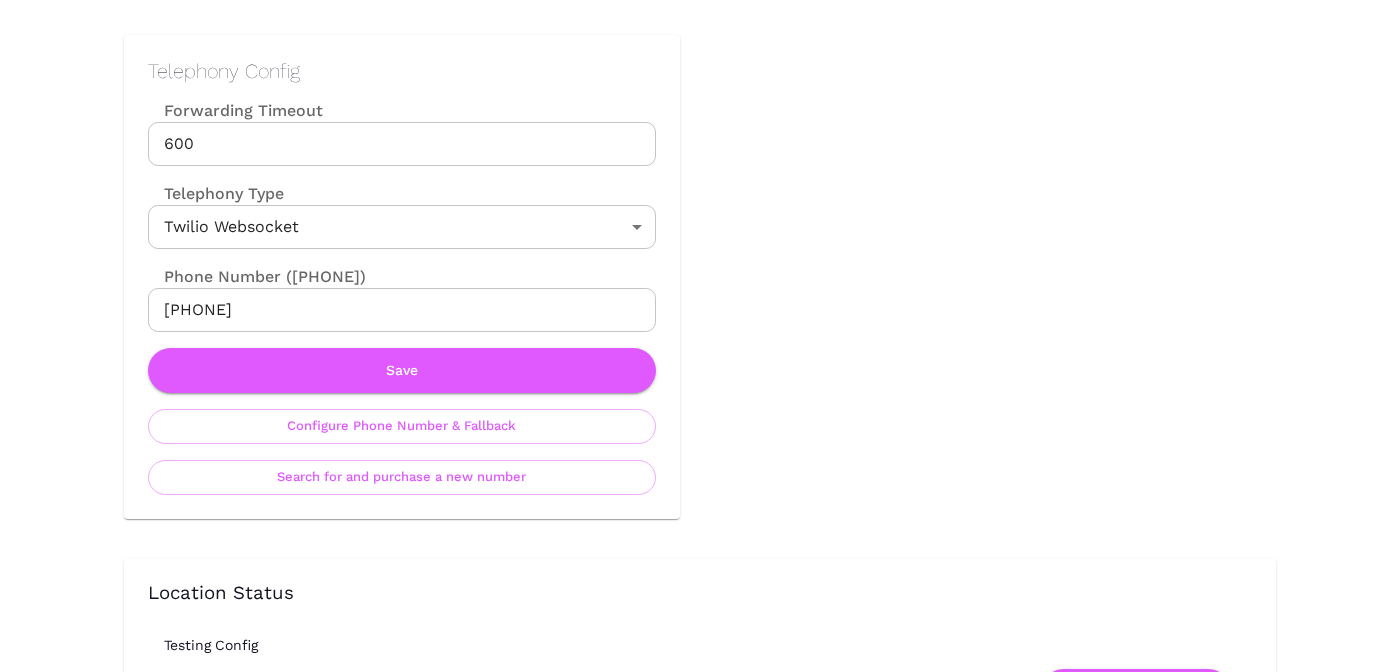 scroll, scrollTop: 969, scrollLeft: 0, axis: vertical 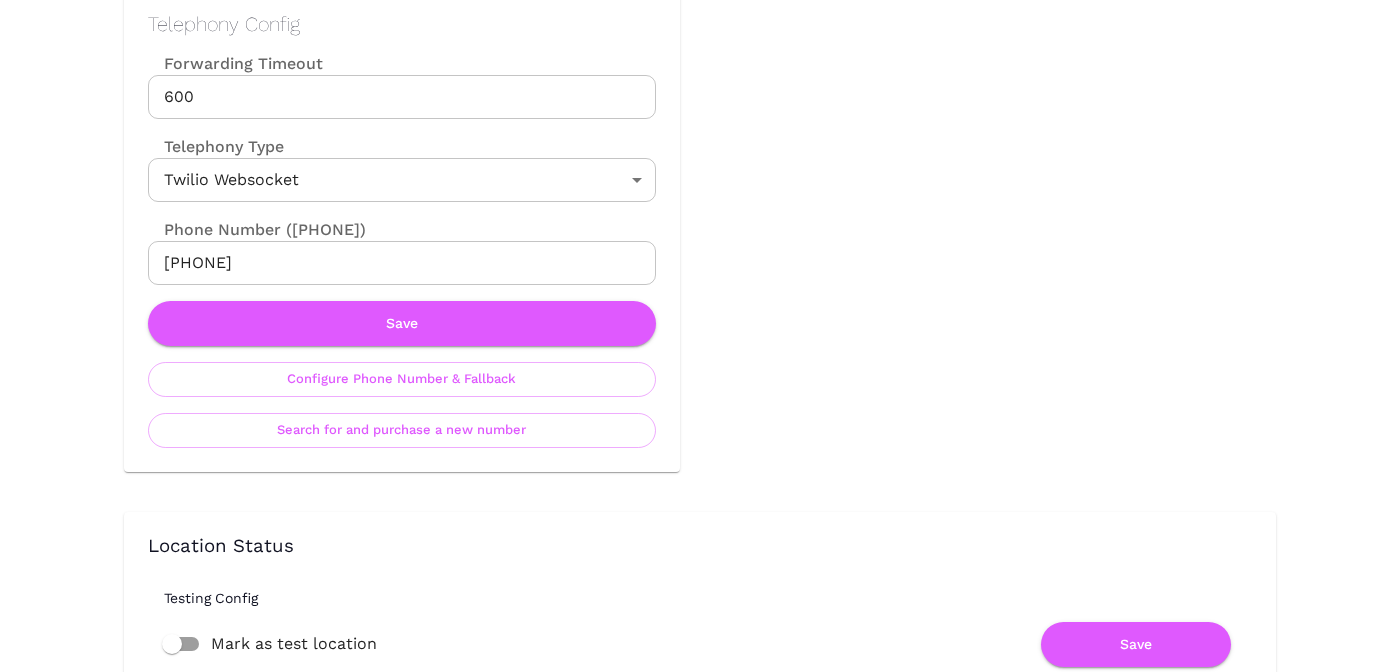 click on "+16233048006" at bounding box center [402, 263] 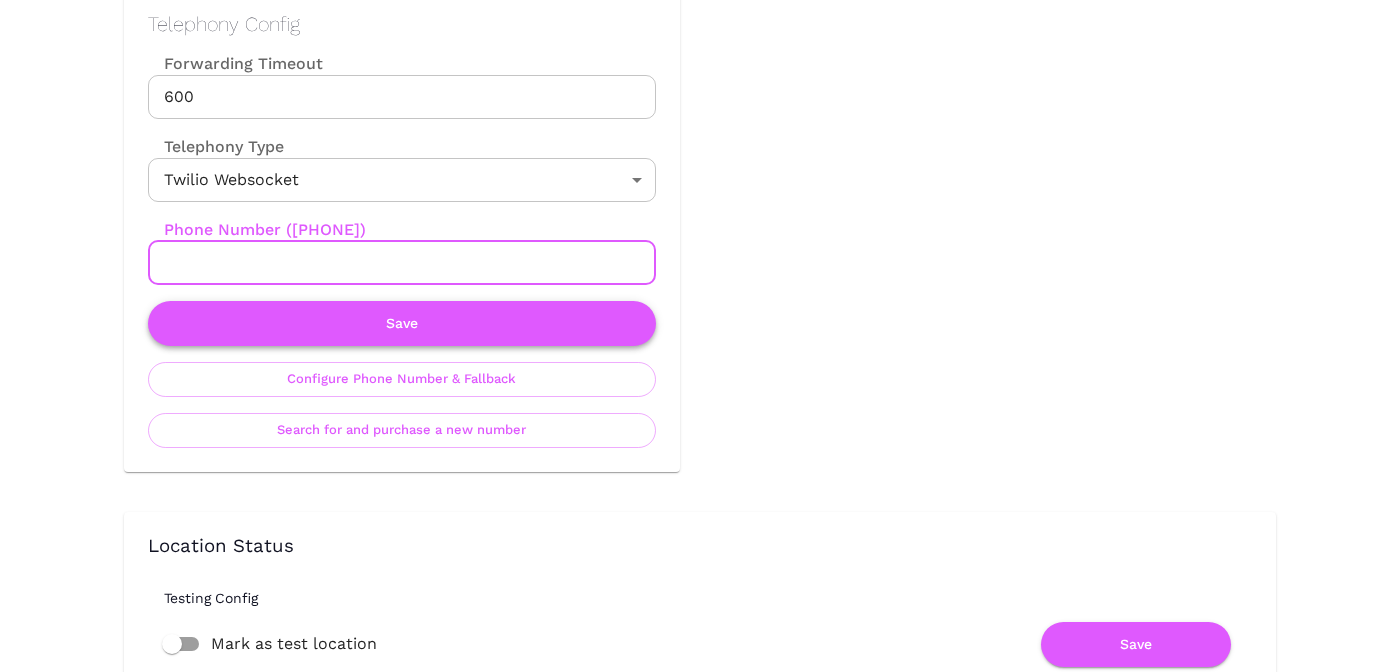 type 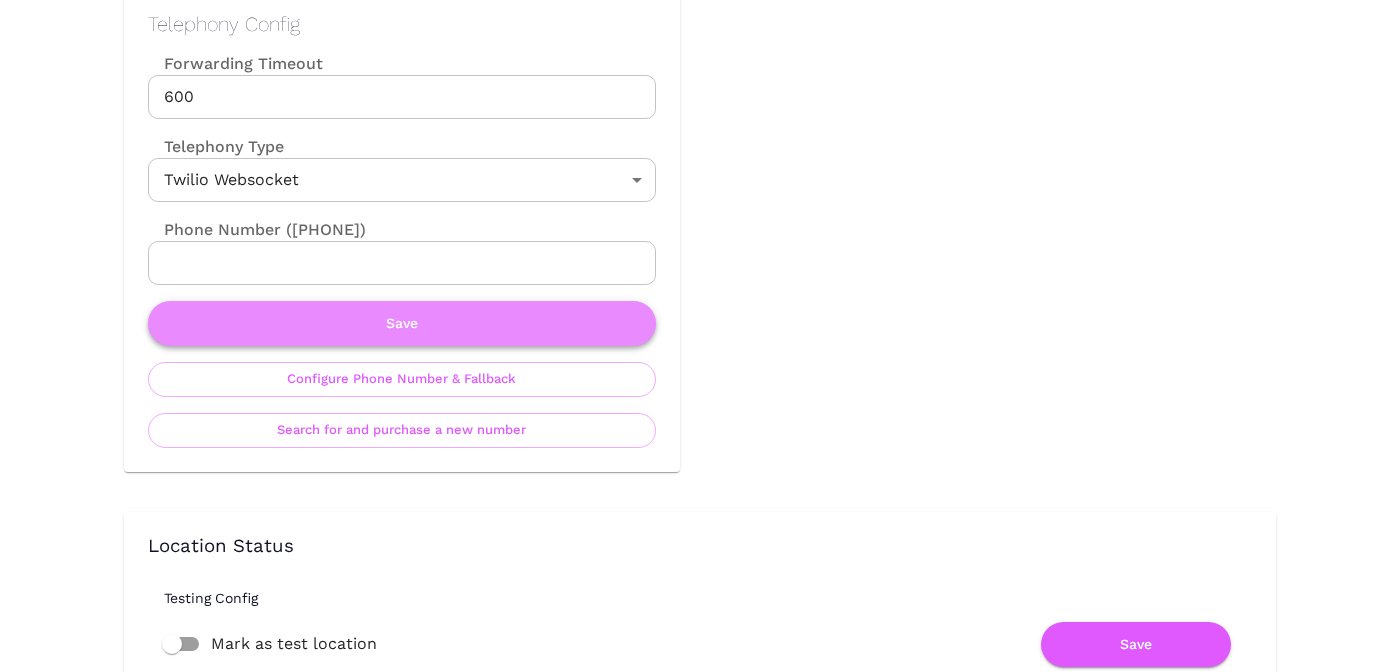 click on "Save" at bounding box center [402, 323] 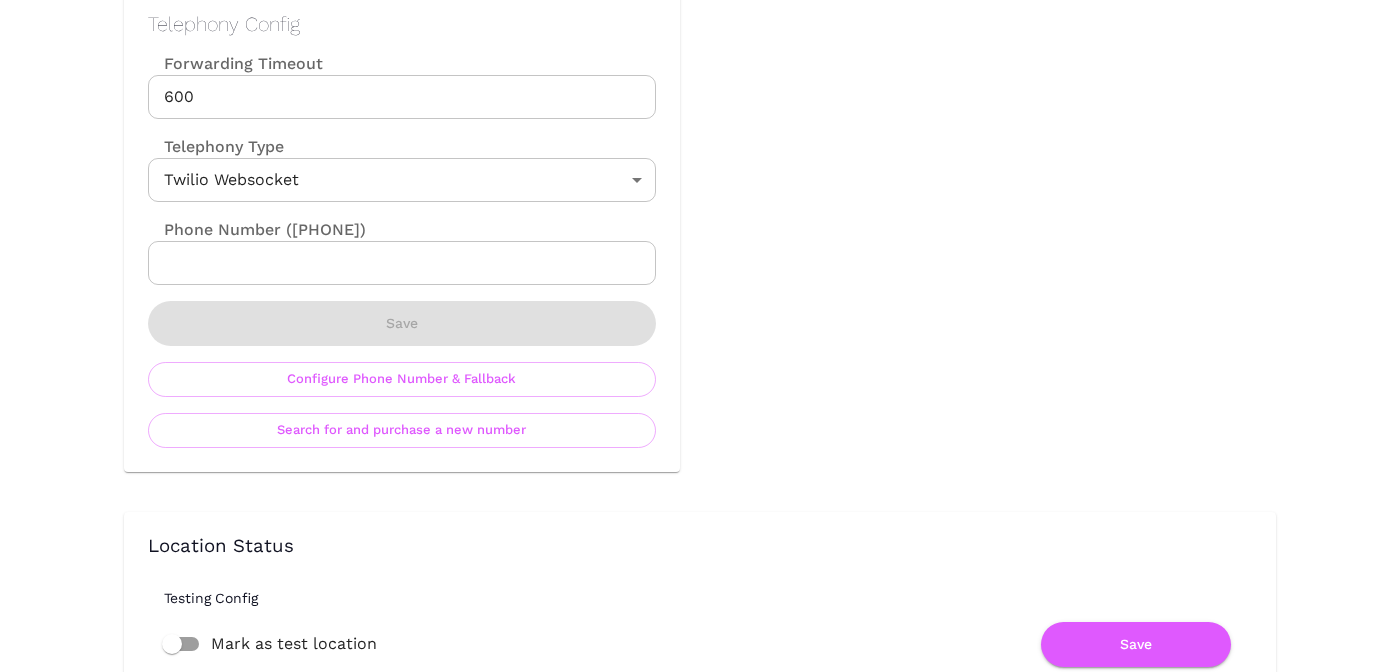 scroll, scrollTop: 0, scrollLeft: 0, axis: both 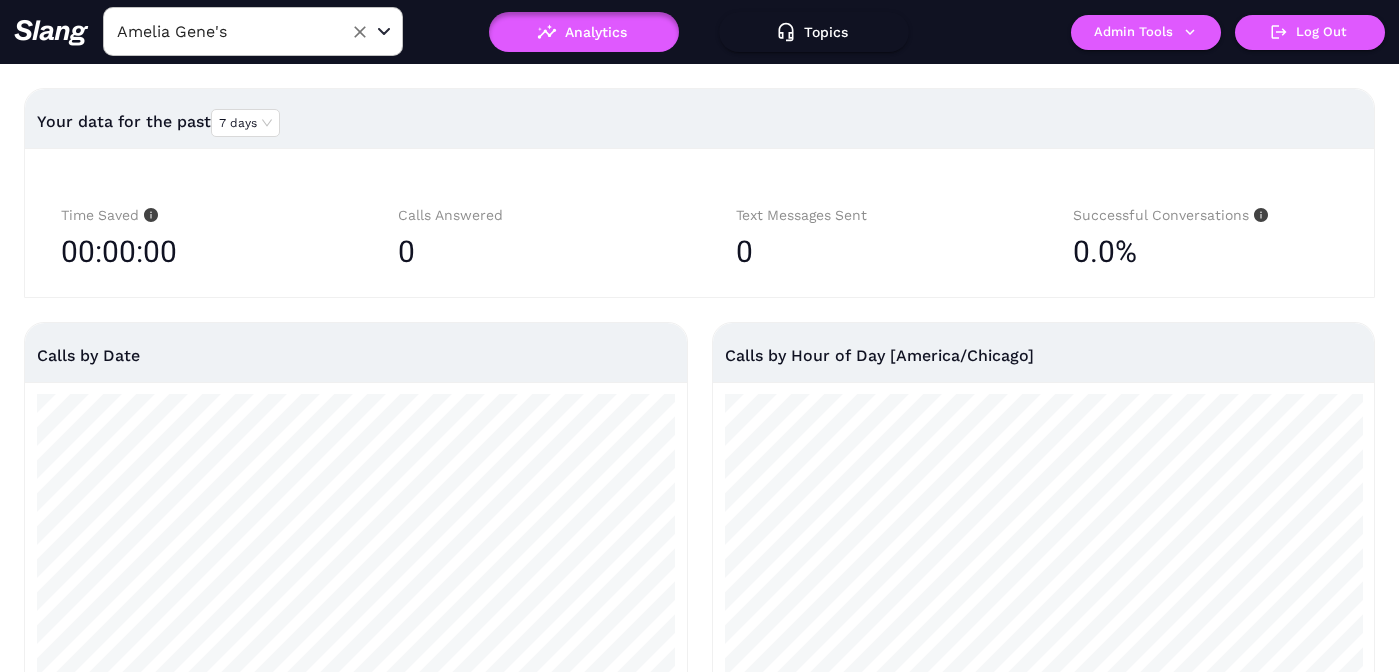 click on "Amelia Gene's" at bounding box center (222, 31) 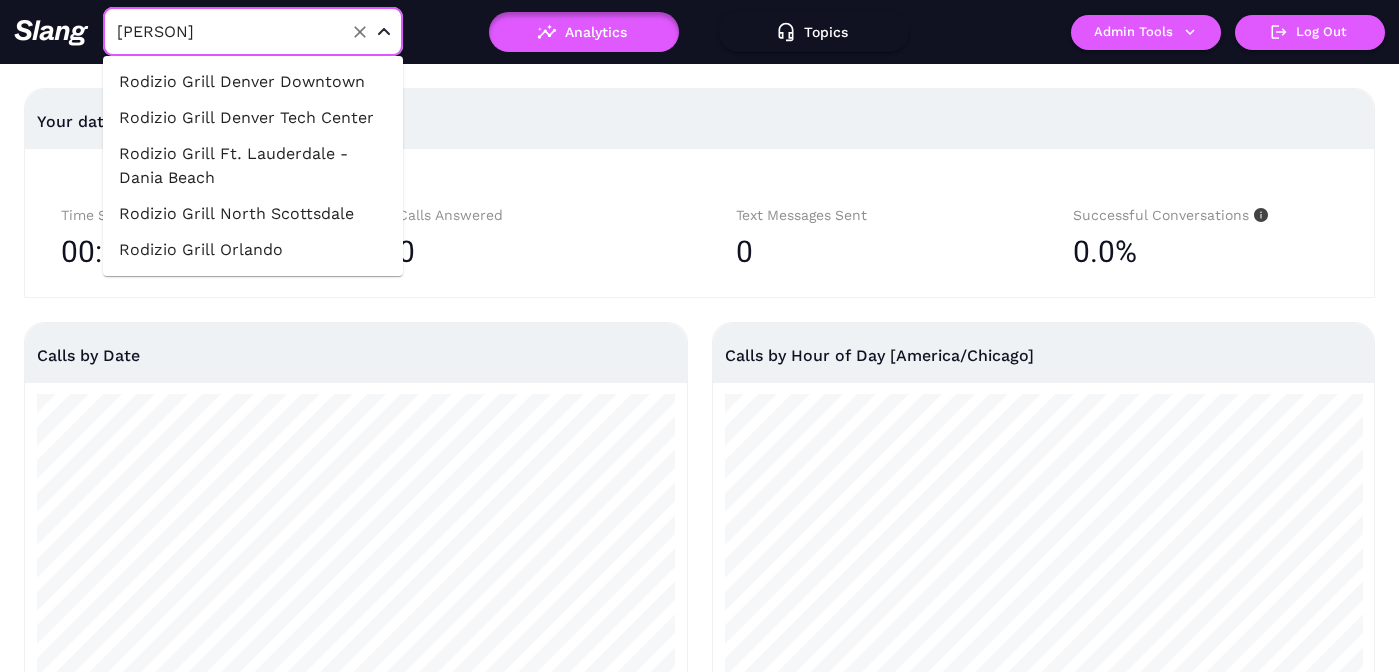 type on "[PERSON]" 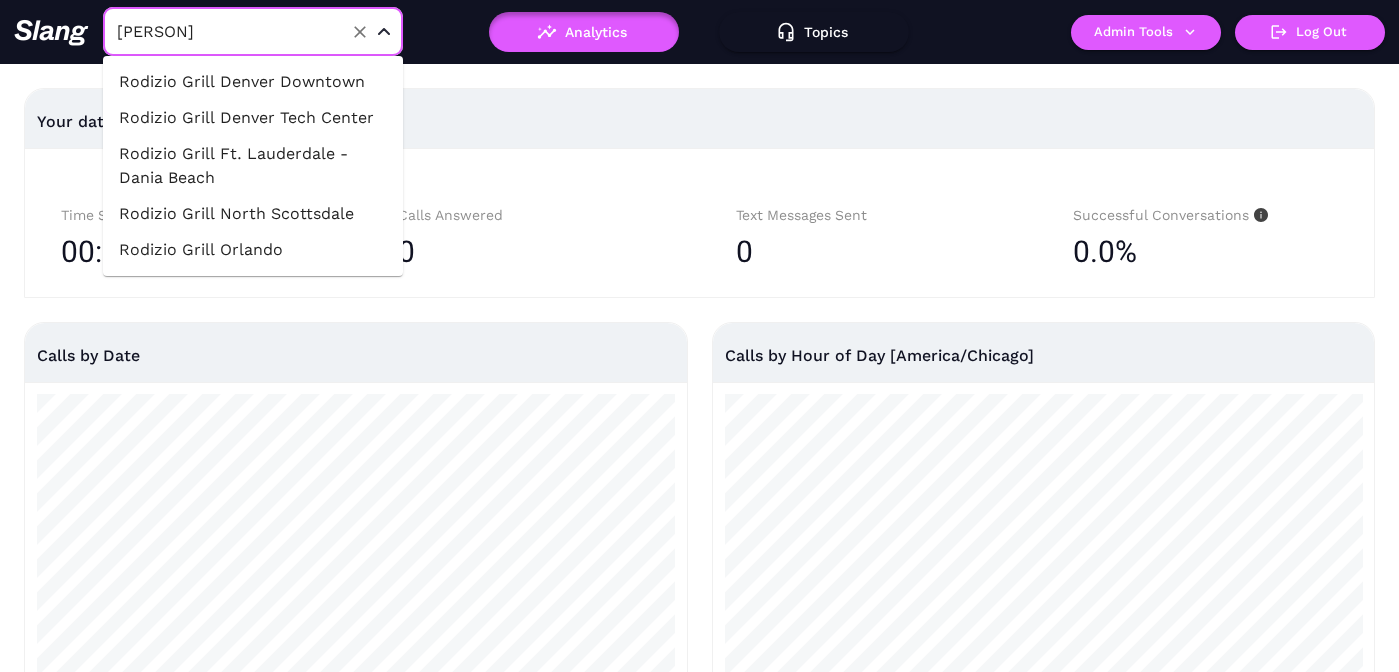 click on "Rodizio Grill North Scottsdale" at bounding box center [253, 214] 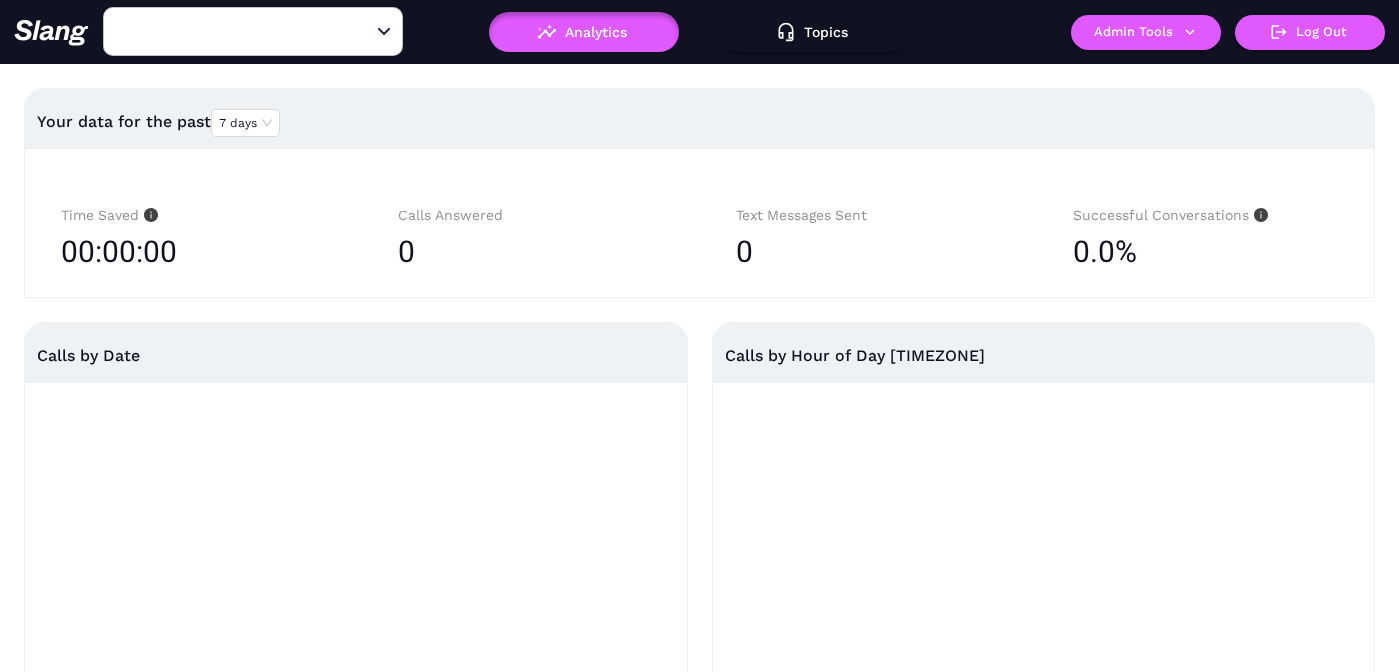 type on "Rodizio Grill North Scottsdale" 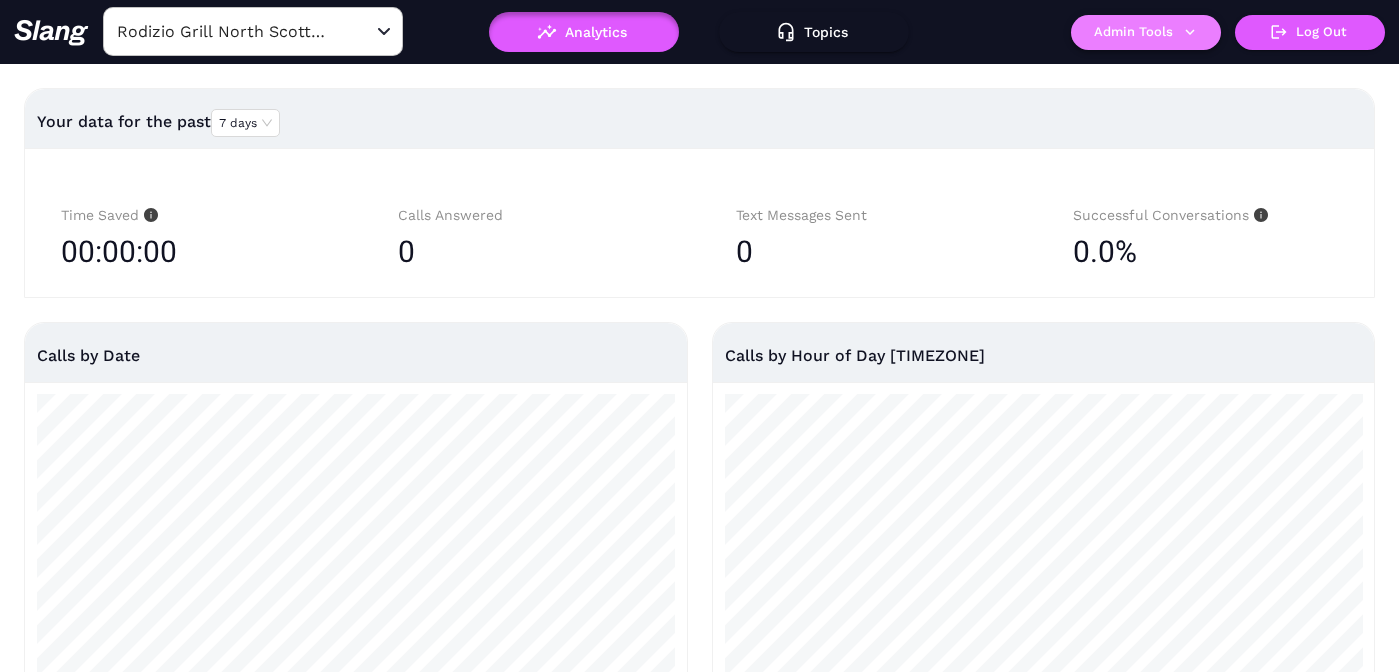 click on "Admin Tools" at bounding box center [1146, 32] 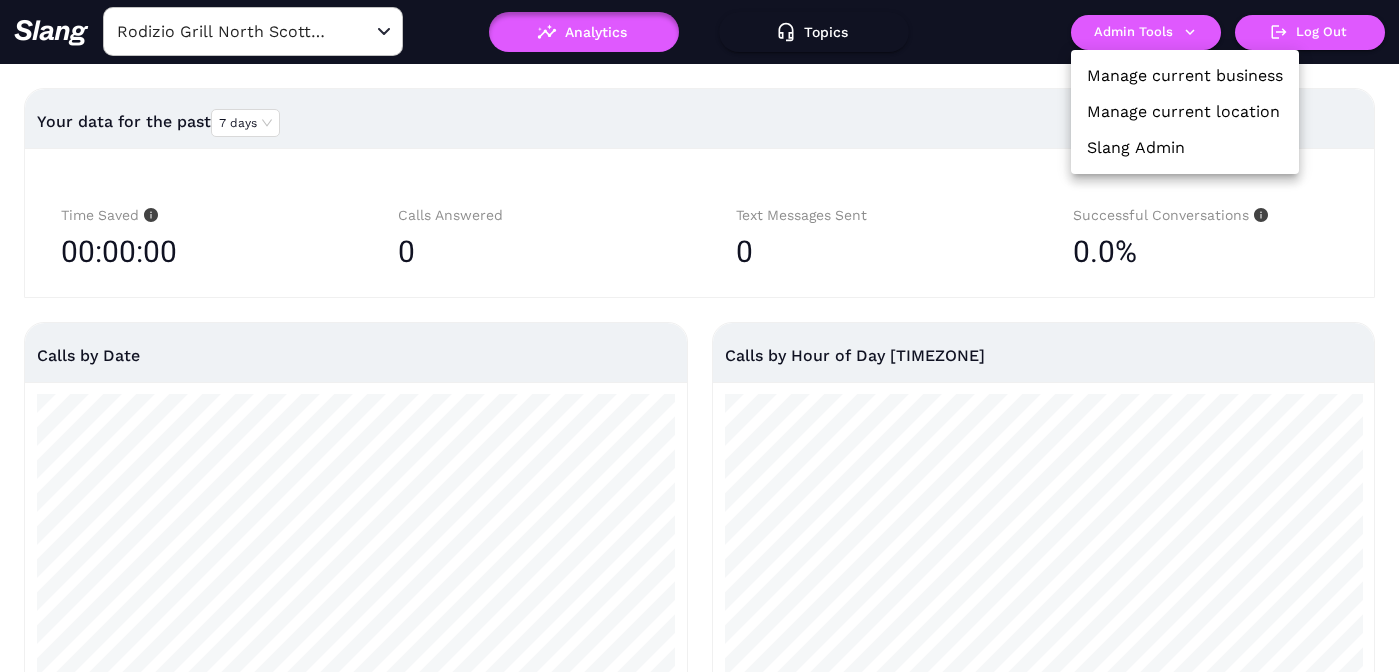 click on "Manage current location" at bounding box center (1183, 112) 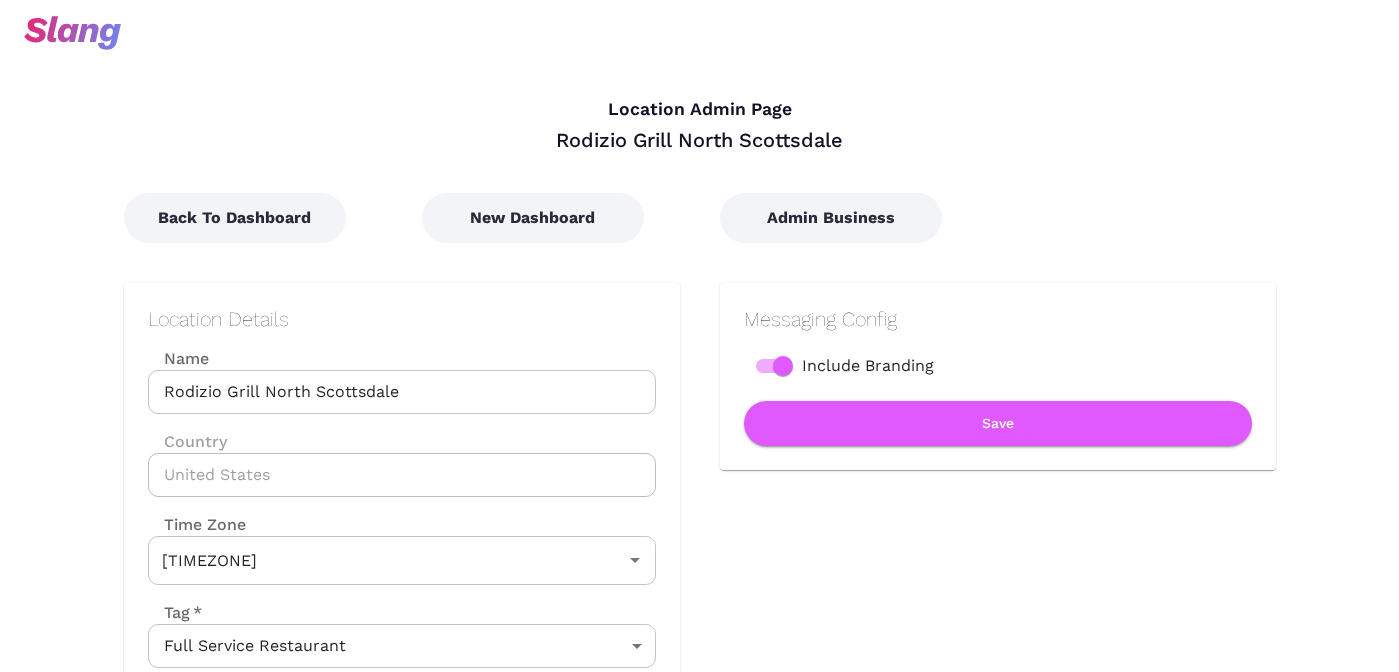 type on "Mountain Time" 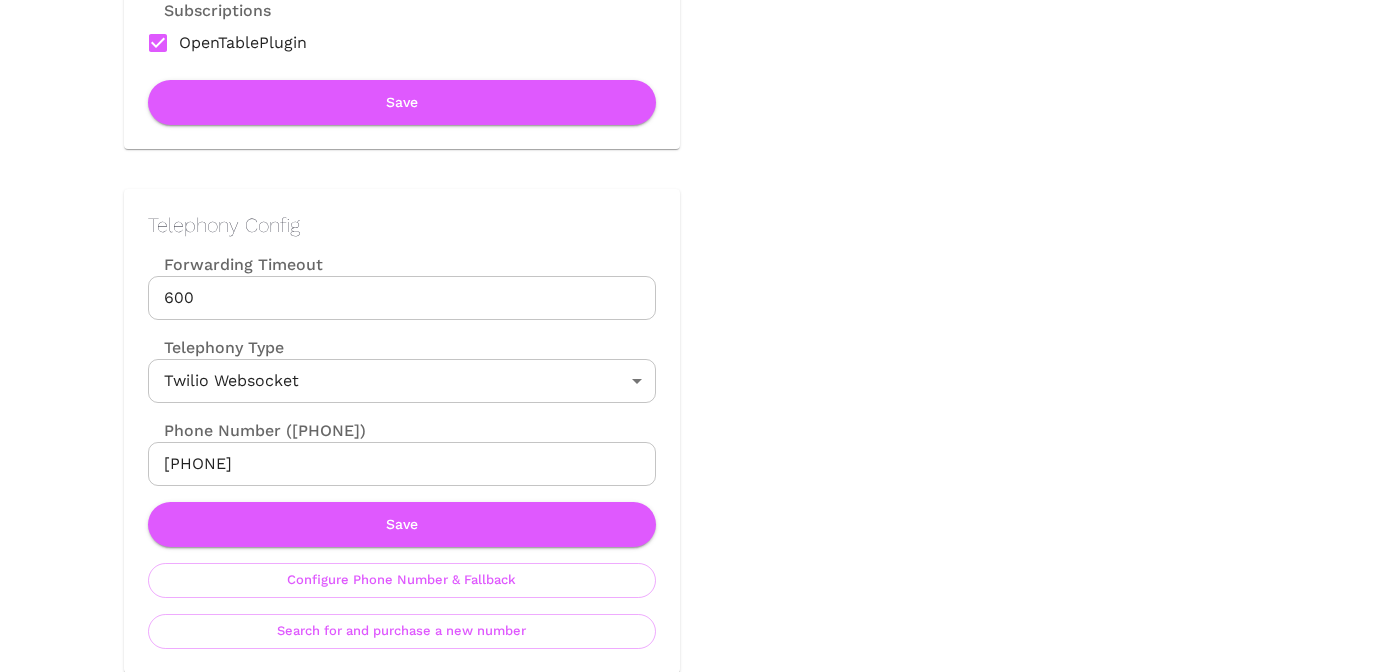 scroll, scrollTop: 993, scrollLeft: 0, axis: vertical 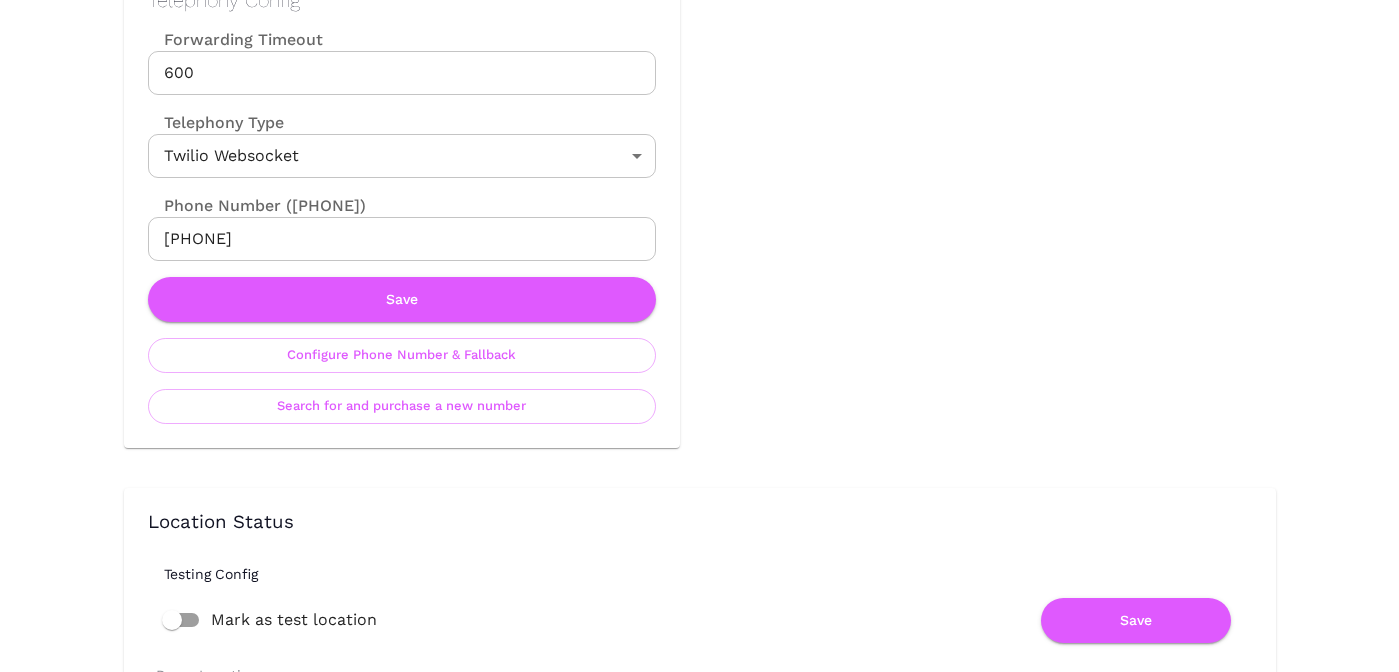 click on "[PHONE]" at bounding box center [402, 239] 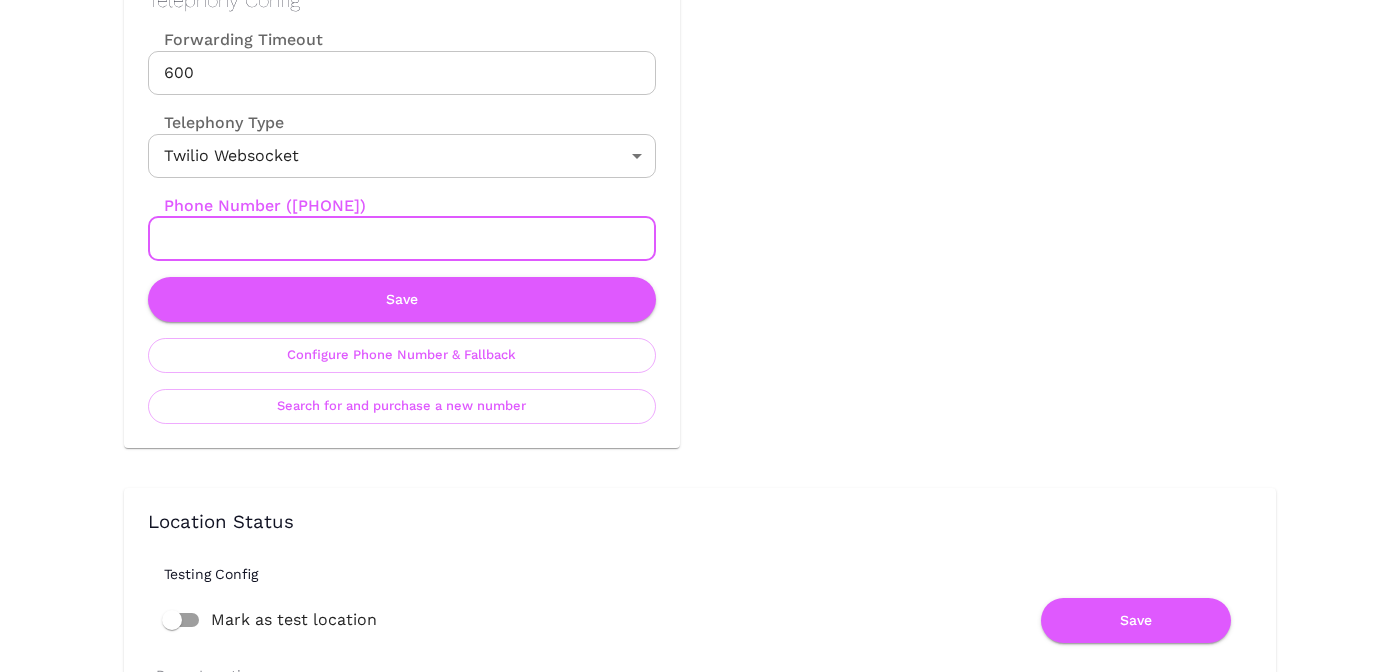 paste on "[PHONE]" 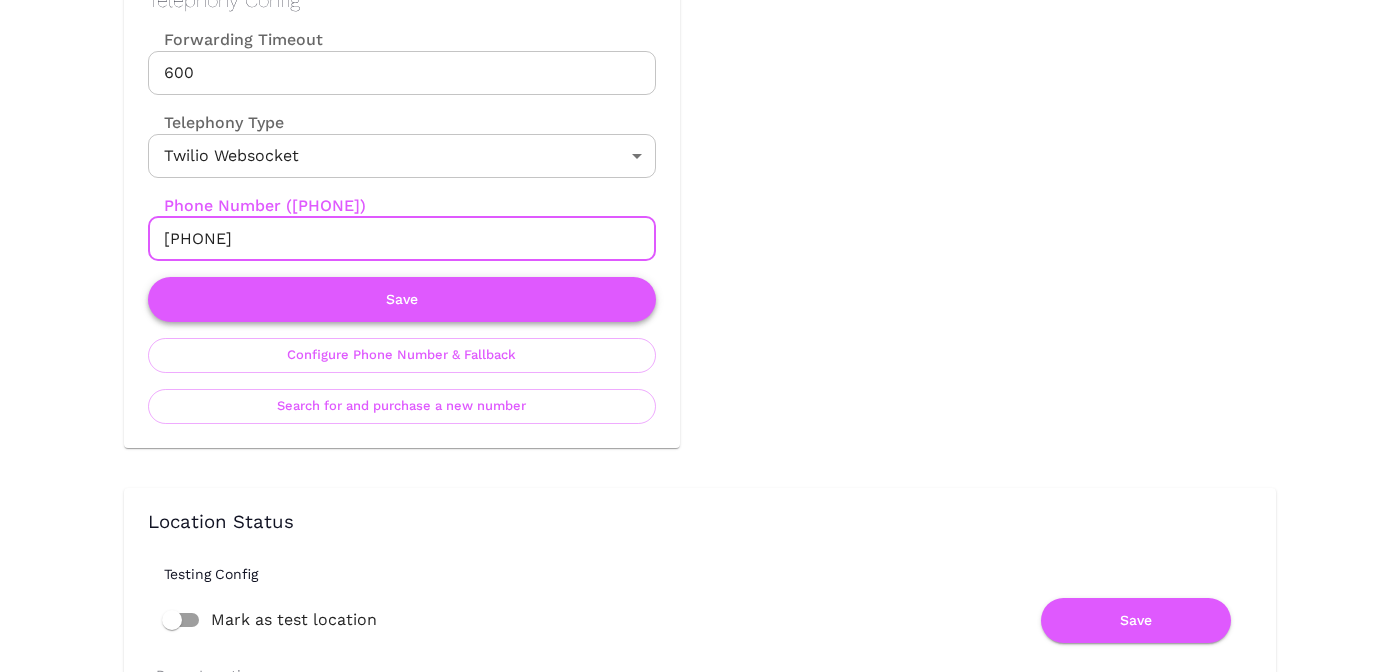 type on "[PHONE]" 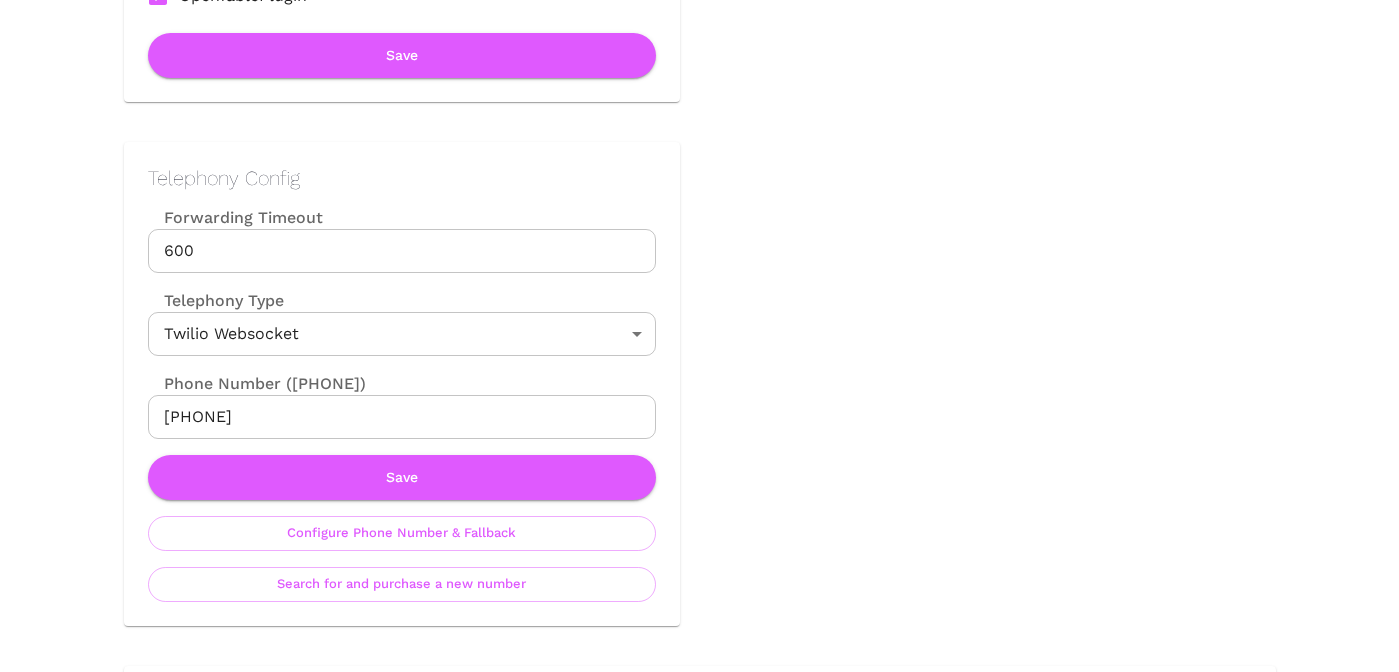 scroll, scrollTop: 839, scrollLeft: 0, axis: vertical 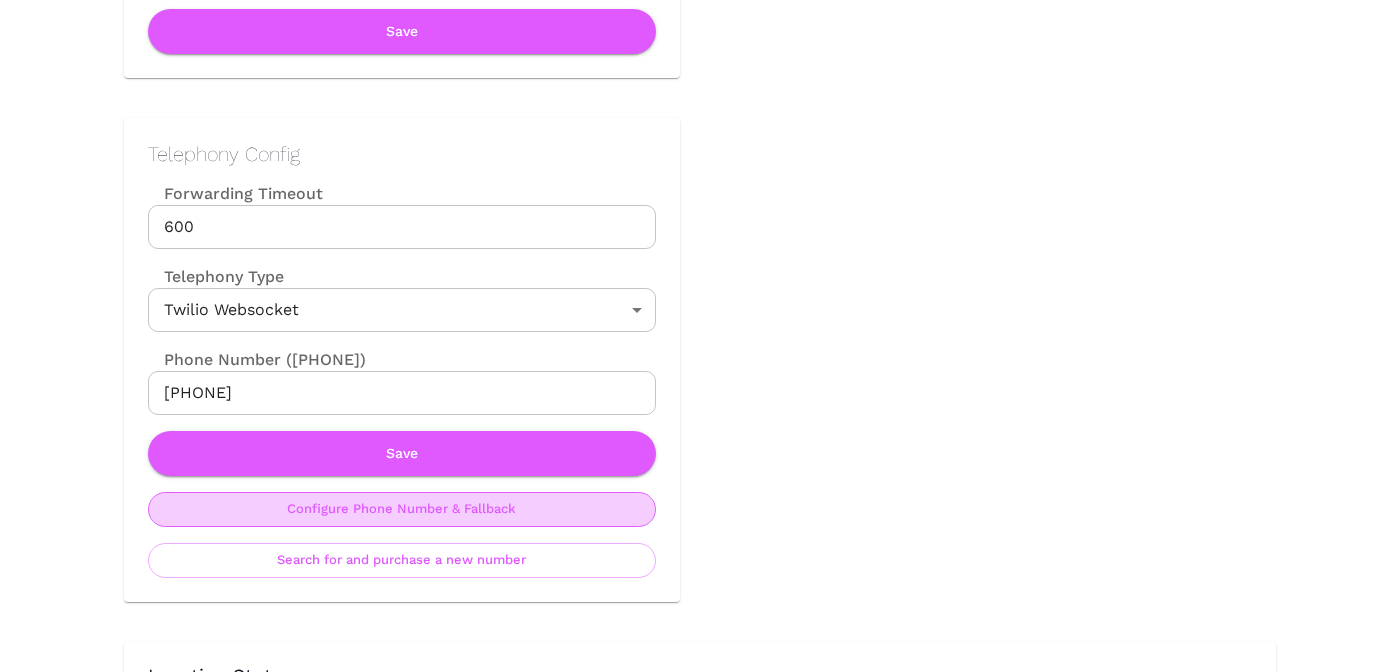 click on "Configure Phone Number & Fallback" at bounding box center [402, 509] 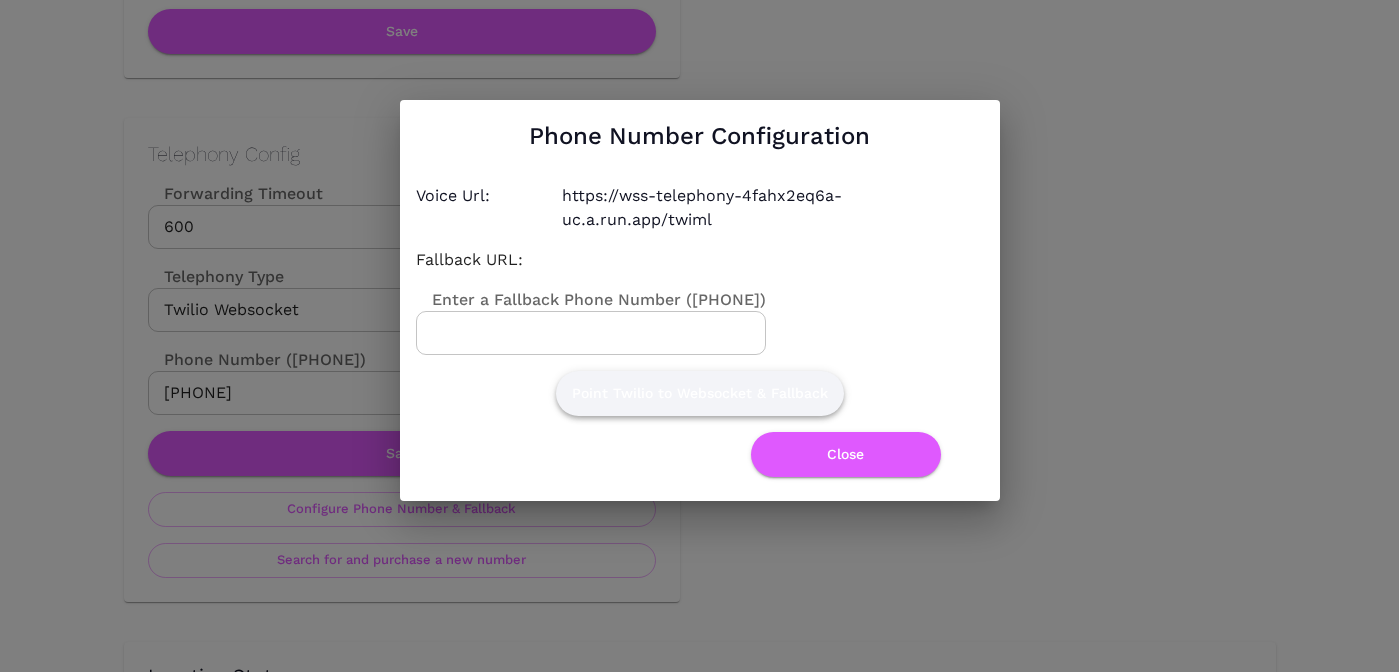 click on "Point Twilio to Websocket & Fallback" at bounding box center [700, 393] 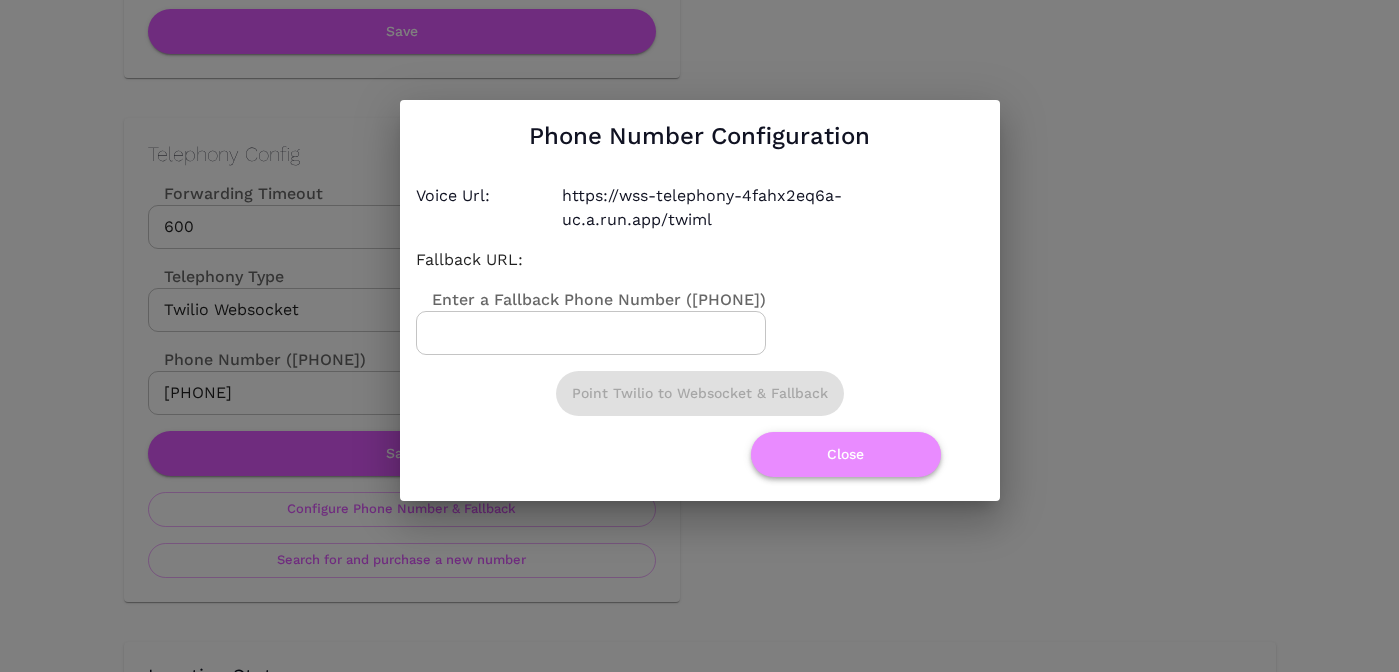 click on "Close" at bounding box center [846, 454] 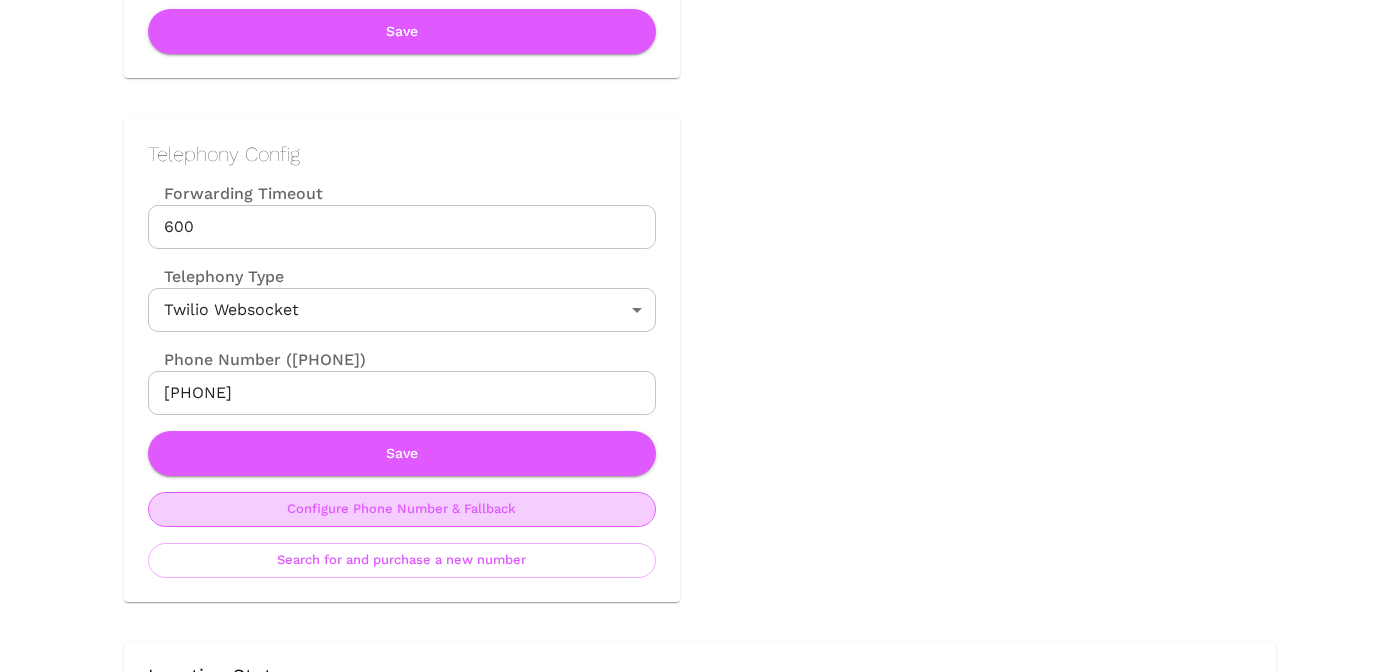 click on "Configure Phone Number & Fallback" at bounding box center [402, 509] 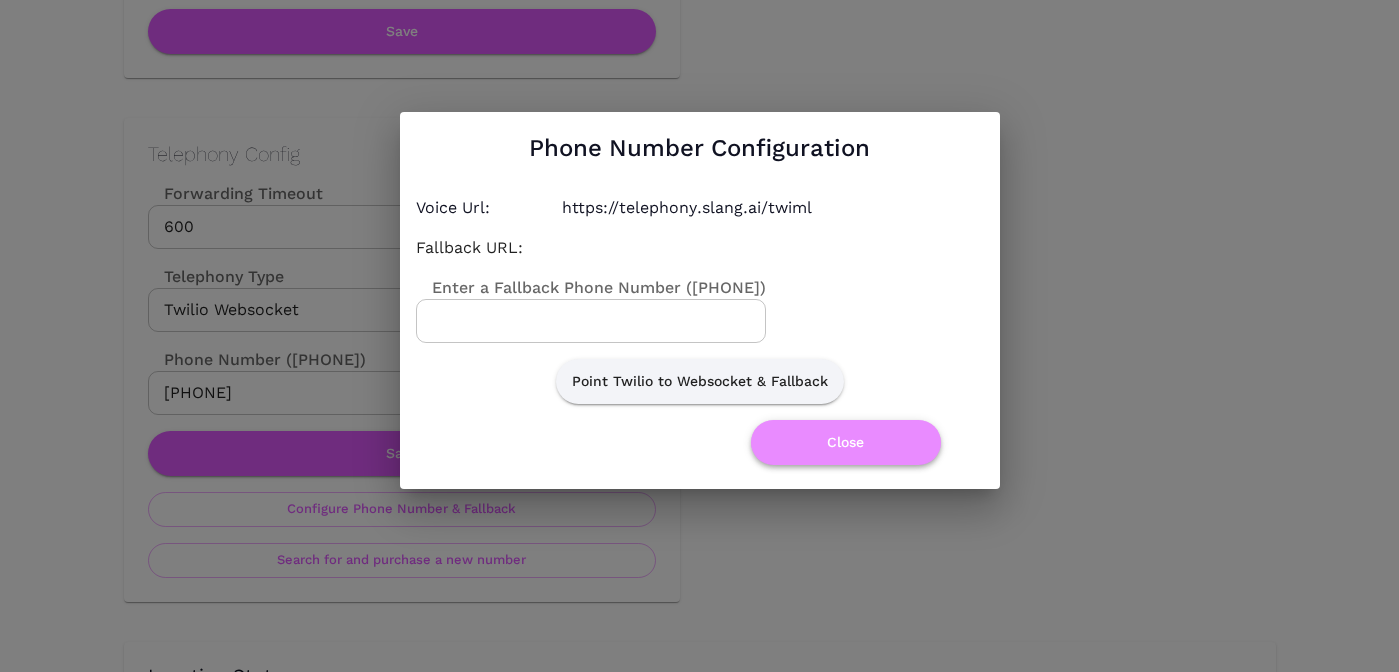 click on "Close" at bounding box center (846, 442) 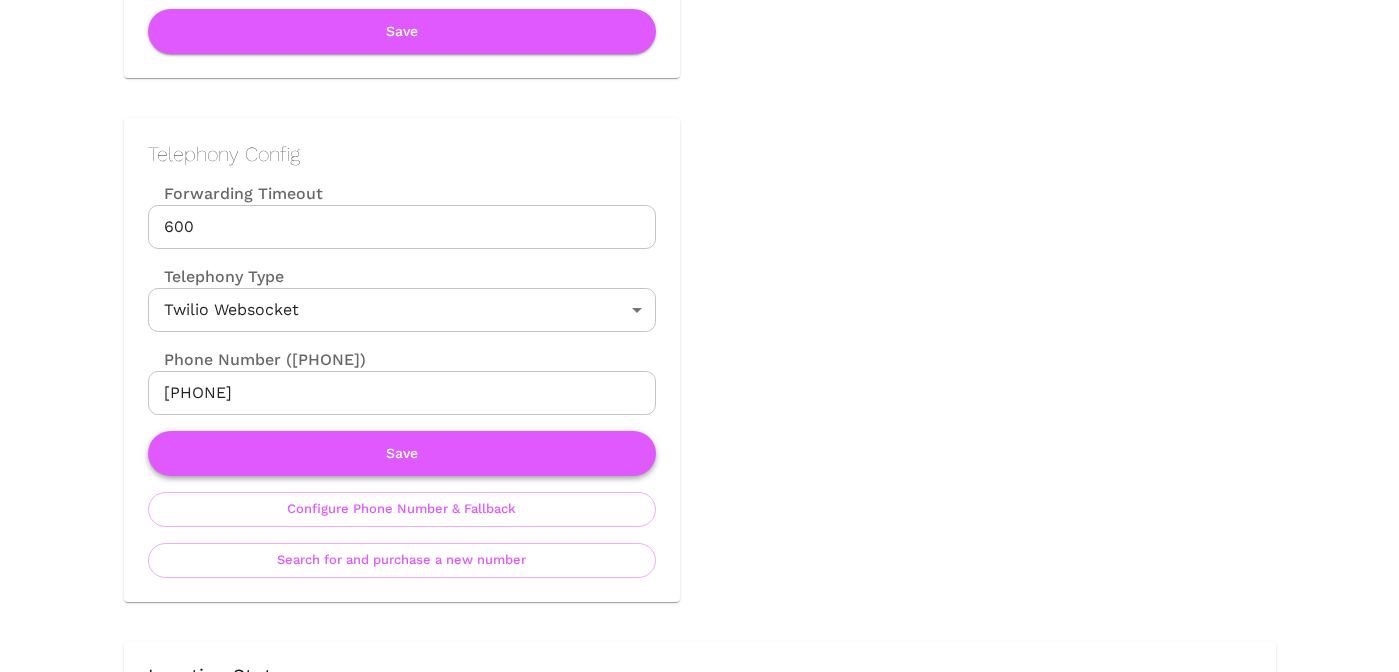 click on "Save" at bounding box center [402, 453] 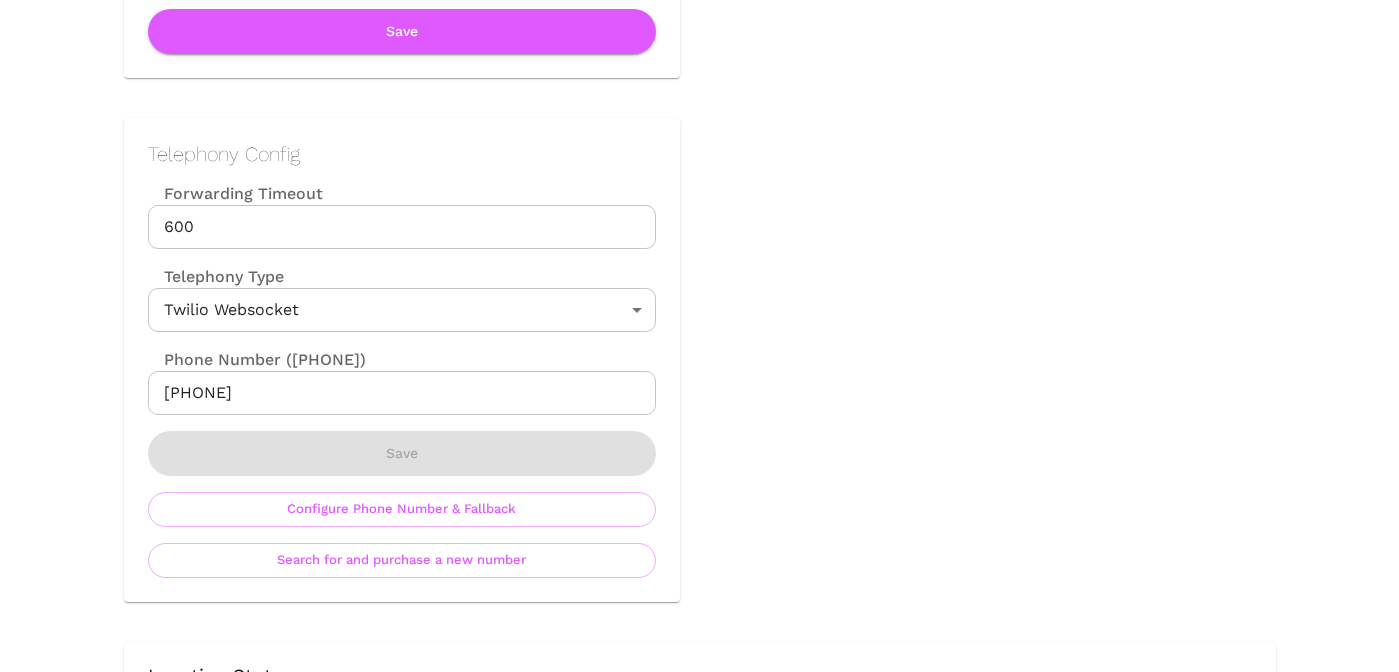 scroll, scrollTop: 0, scrollLeft: 0, axis: both 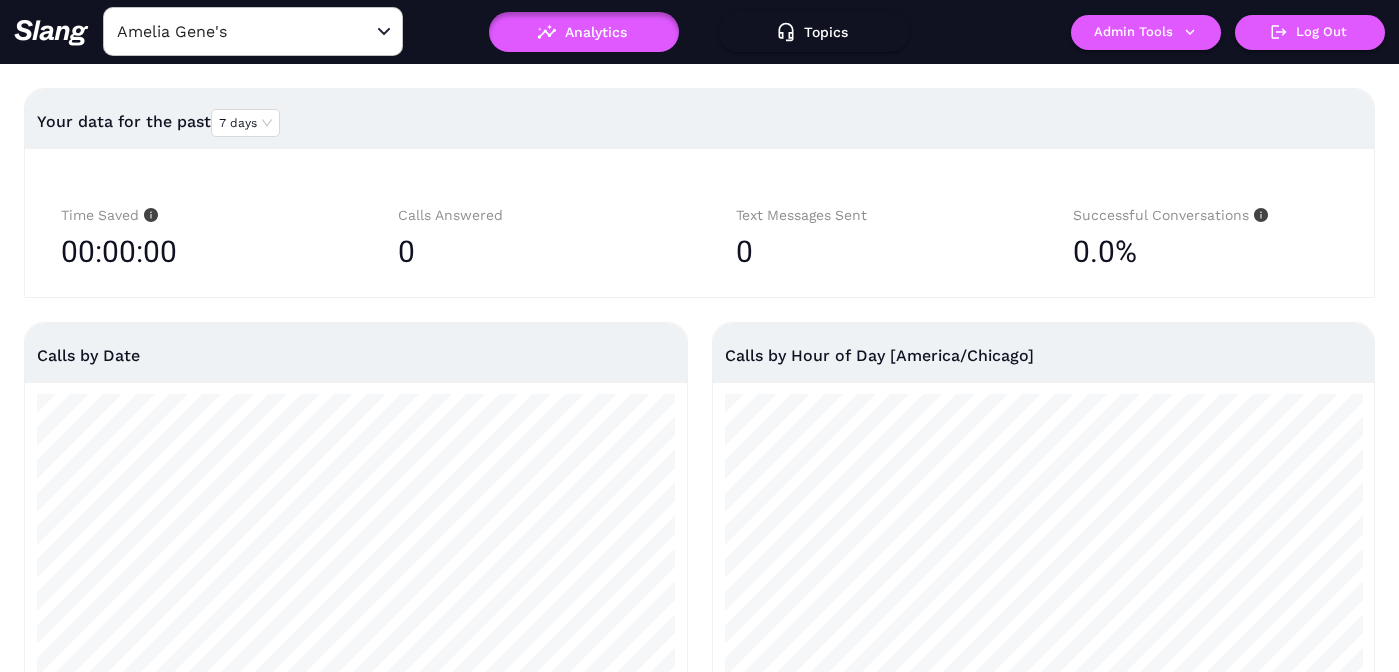 click on "Amelia Gene's" at bounding box center (222, 31) 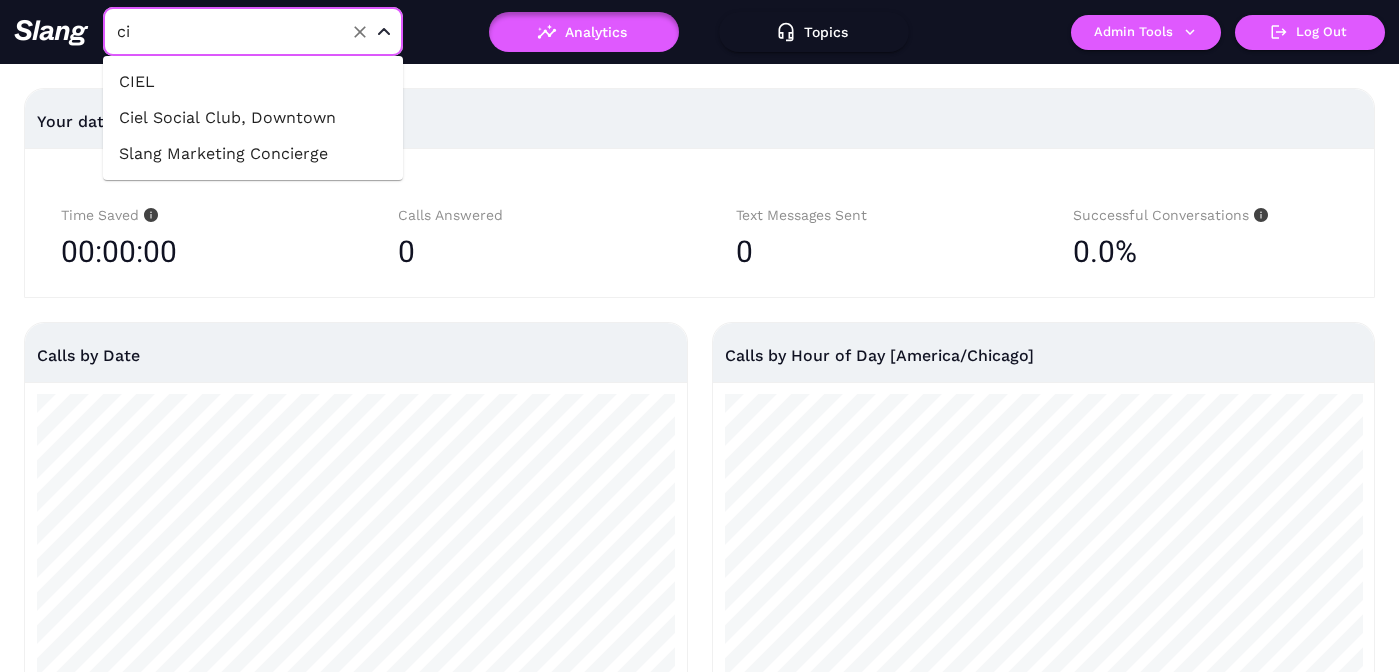 type on "c" 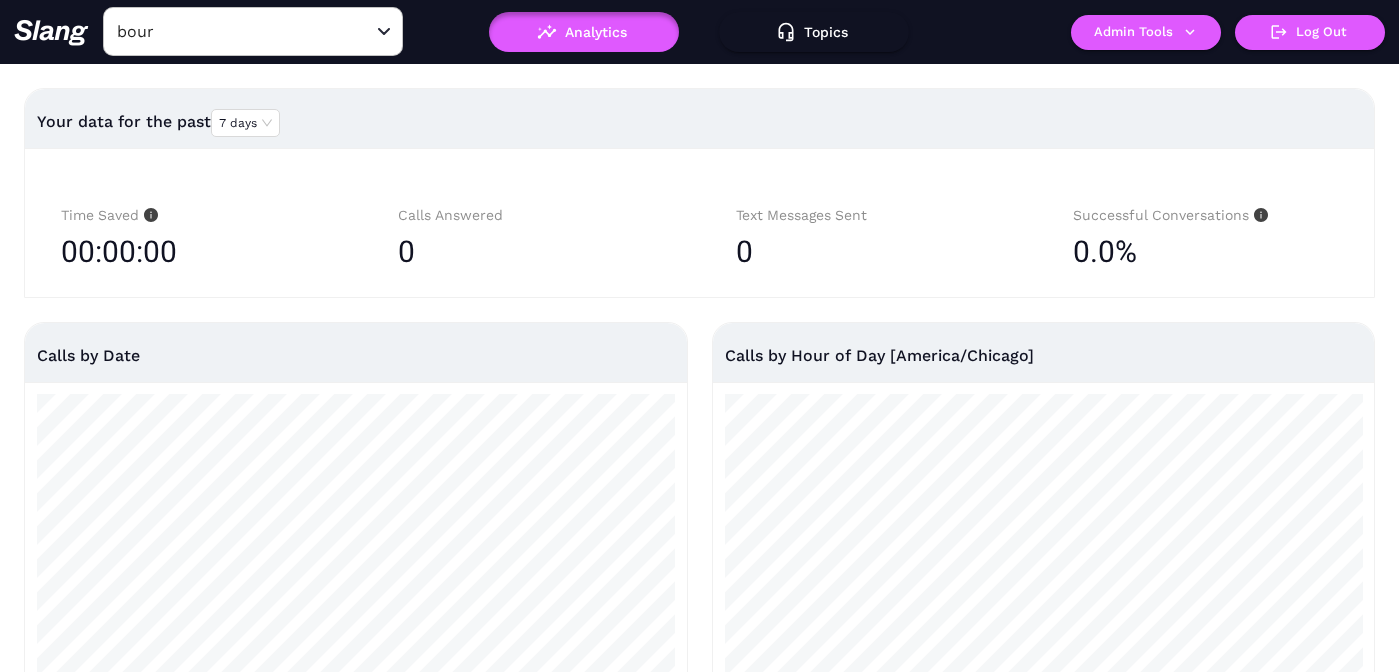 type on "Amelia Gene's" 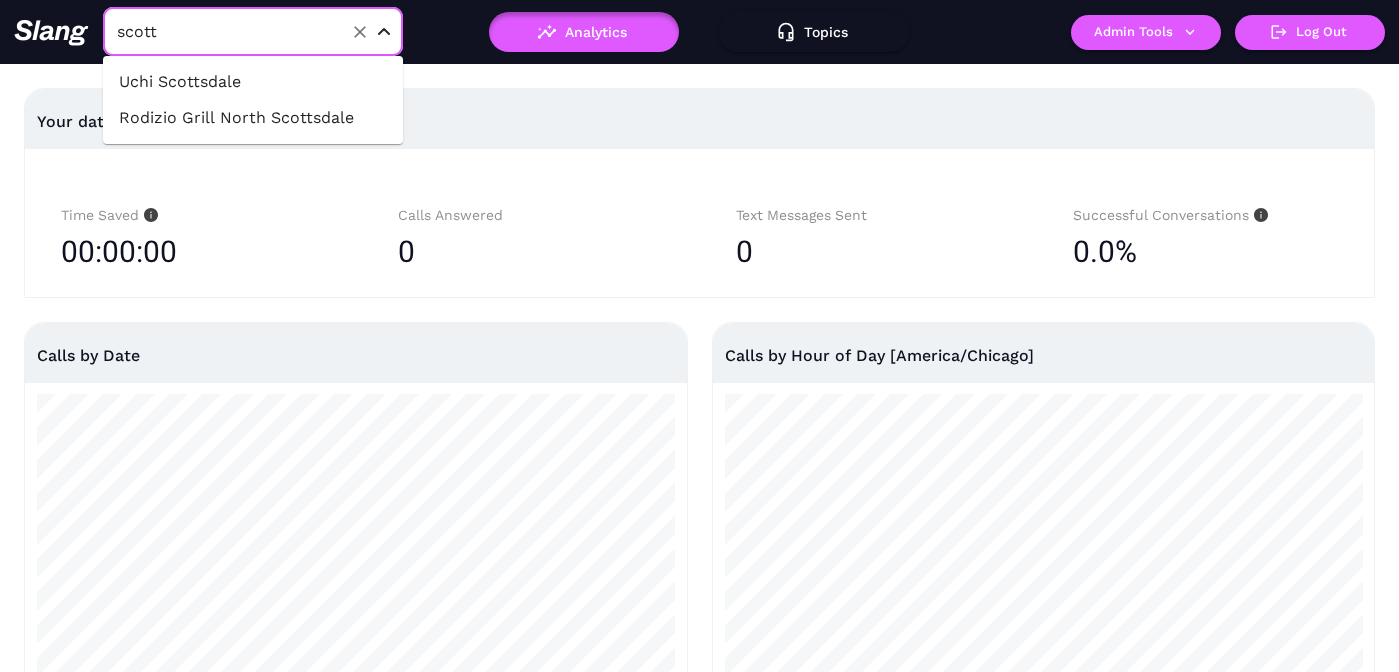 type on "scotts" 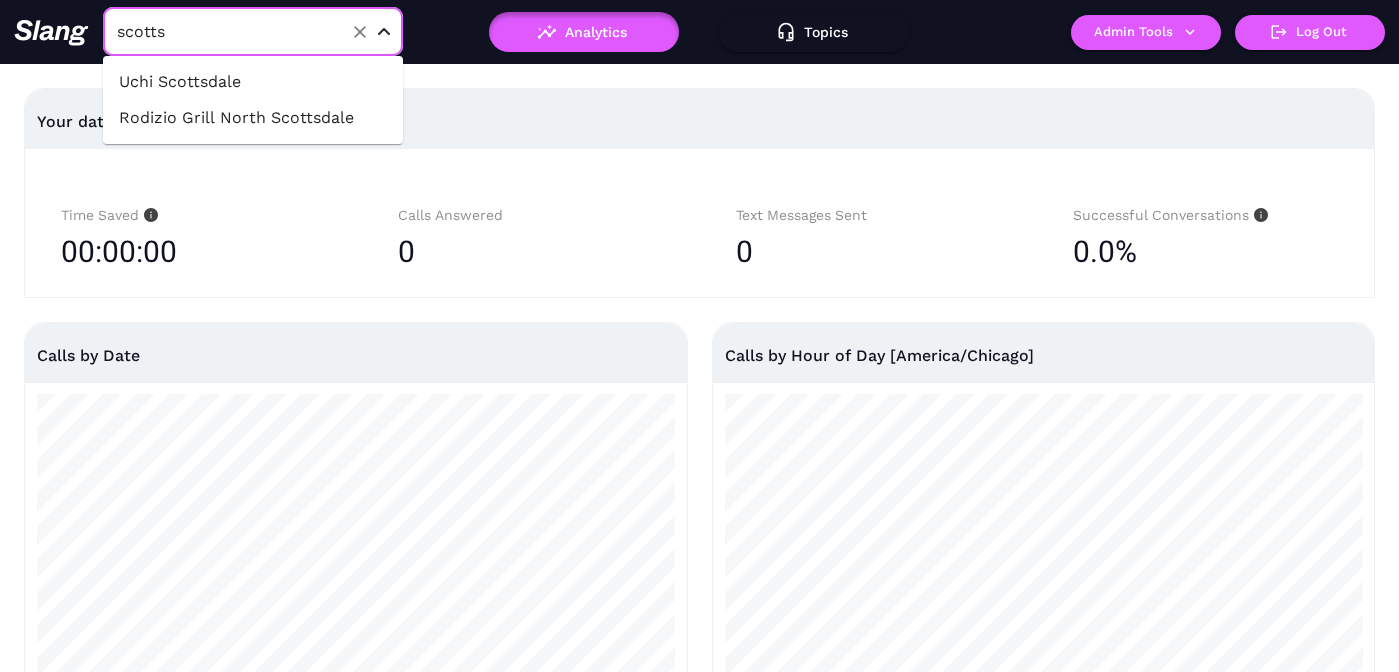 click on "Rodizio Grill North Scottsdale" at bounding box center (253, 118) 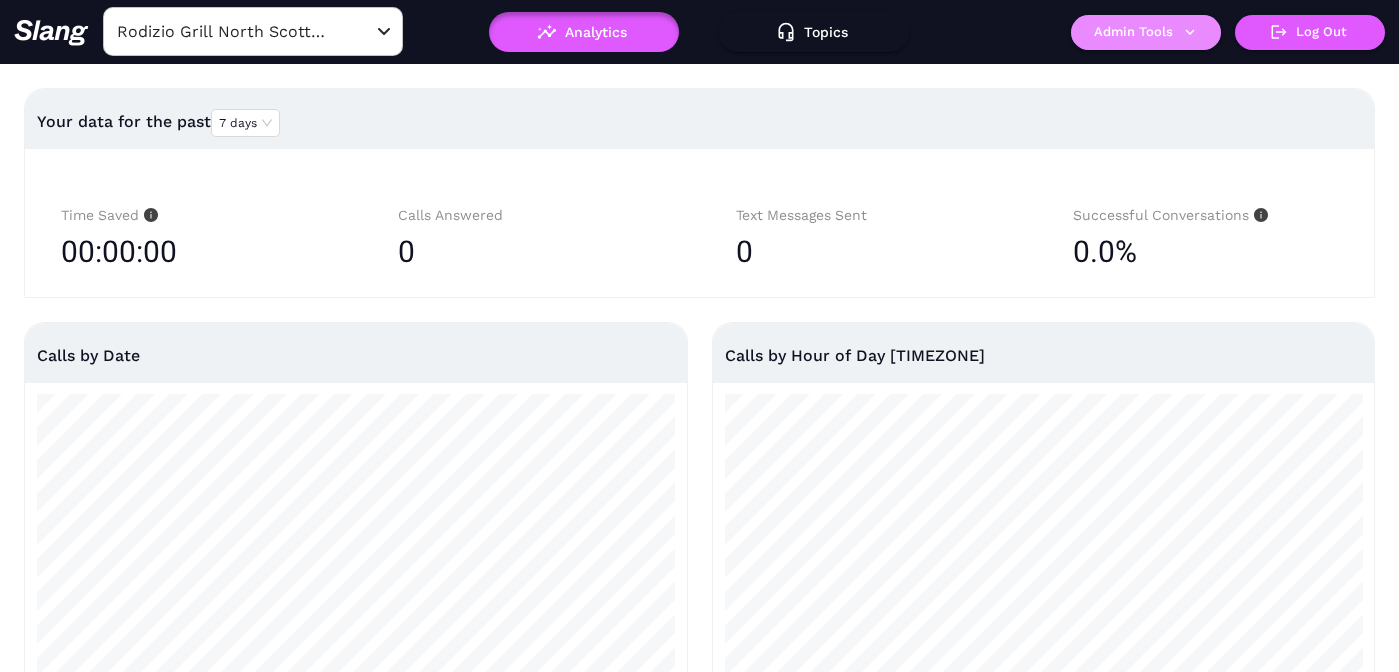 click on "Admin Tools" at bounding box center (1146, 32) 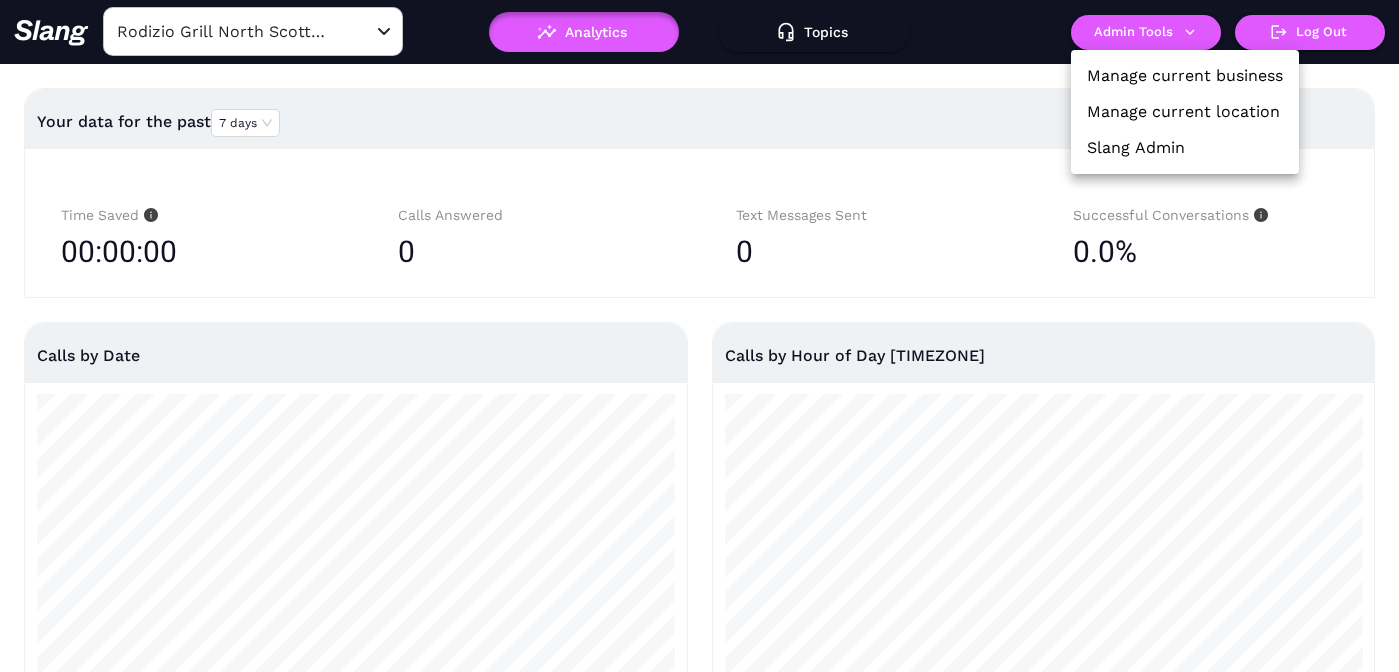 click on "Manage current location" at bounding box center (1183, 112) 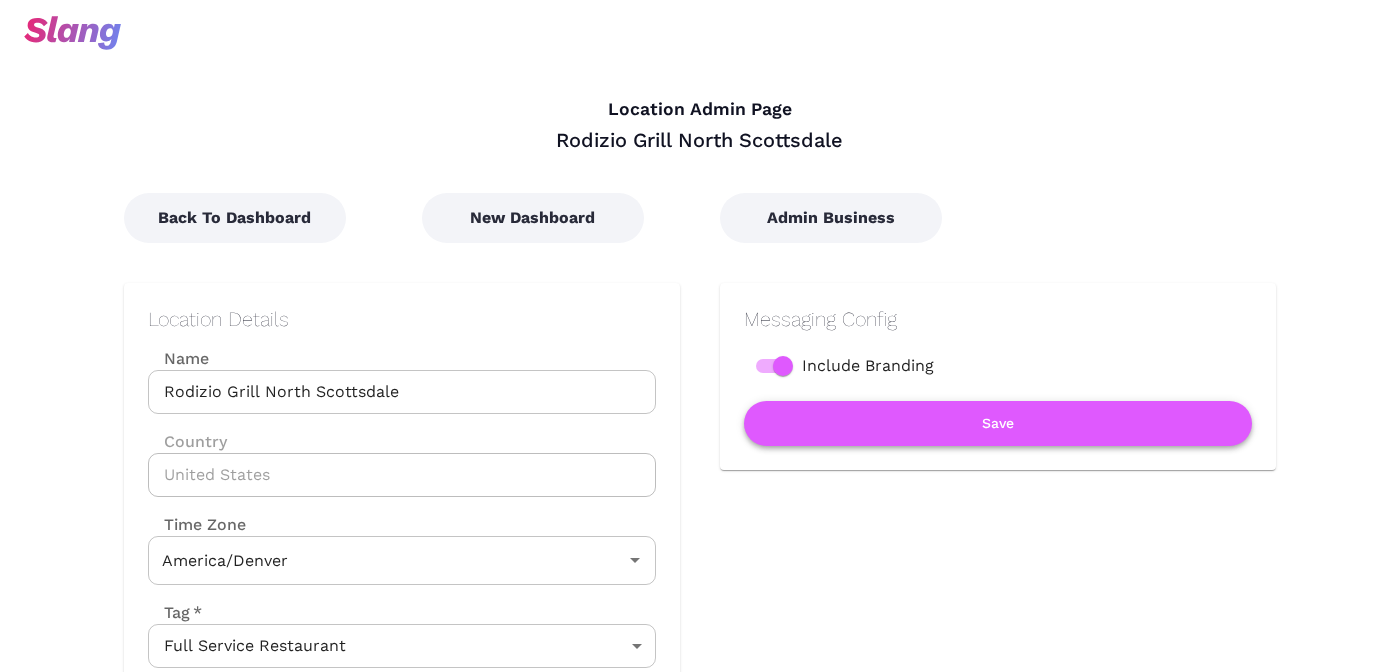 type on "Mountain Time" 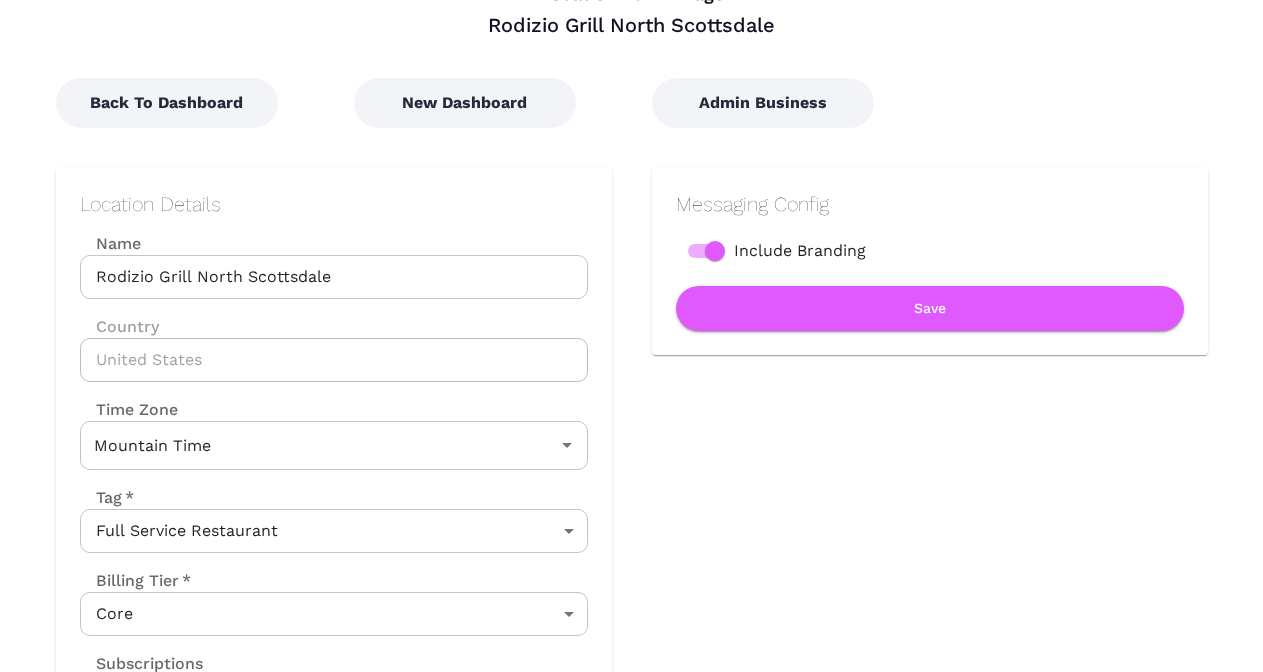 scroll, scrollTop: 0, scrollLeft: 0, axis: both 